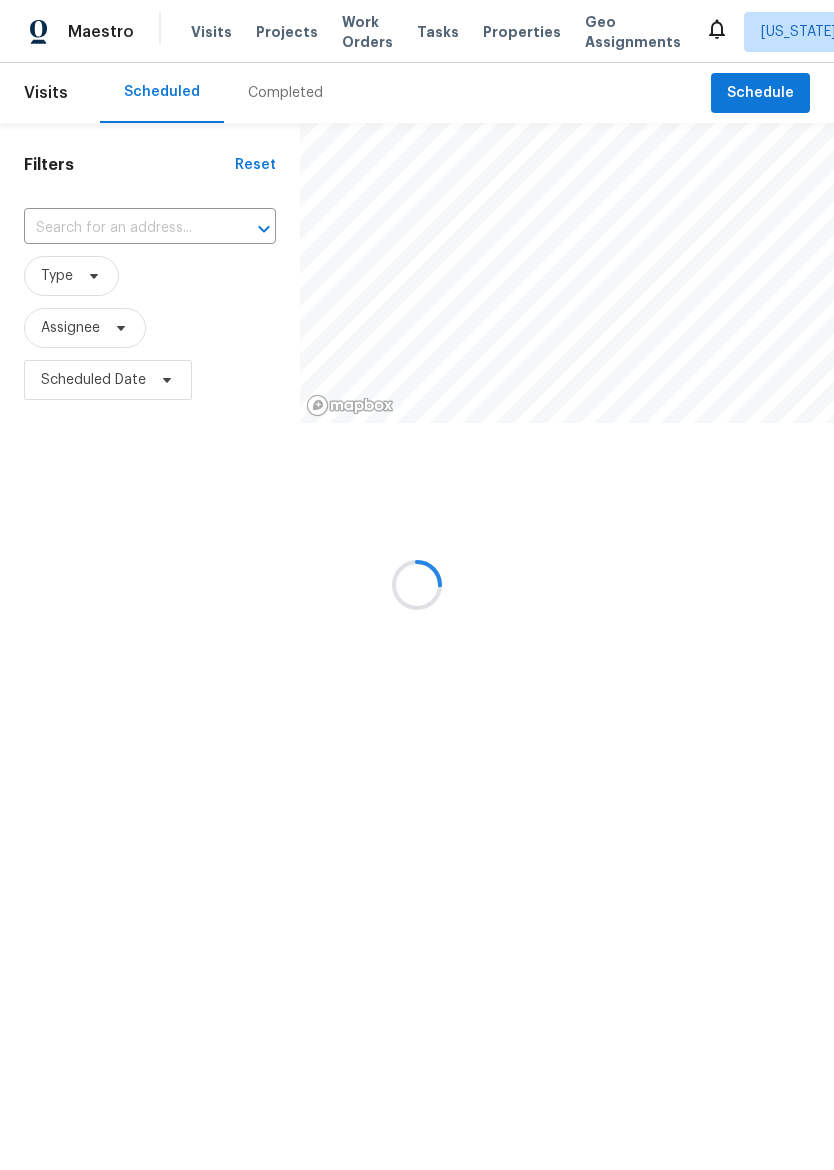 scroll, scrollTop: 0, scrollLeft: 0, axis: both 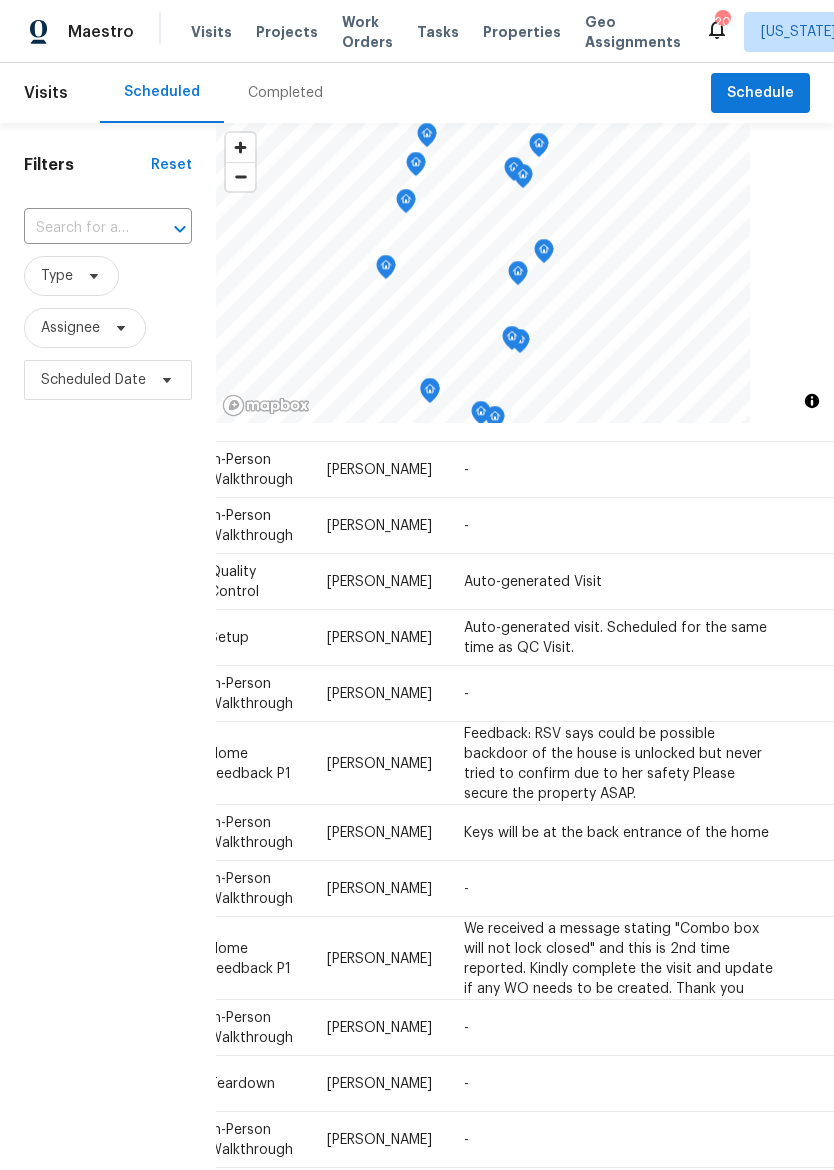 click 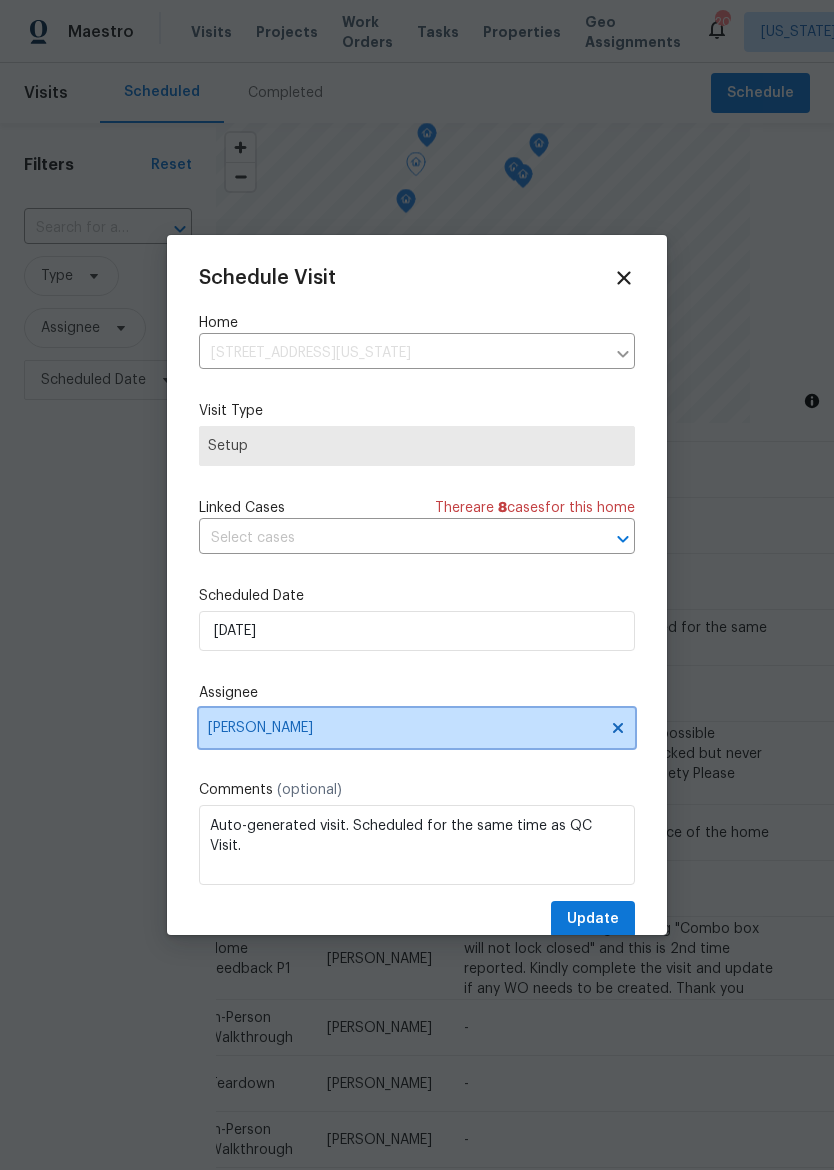 click on "[PERSON_NAME]" at bounding box center [404, 728] 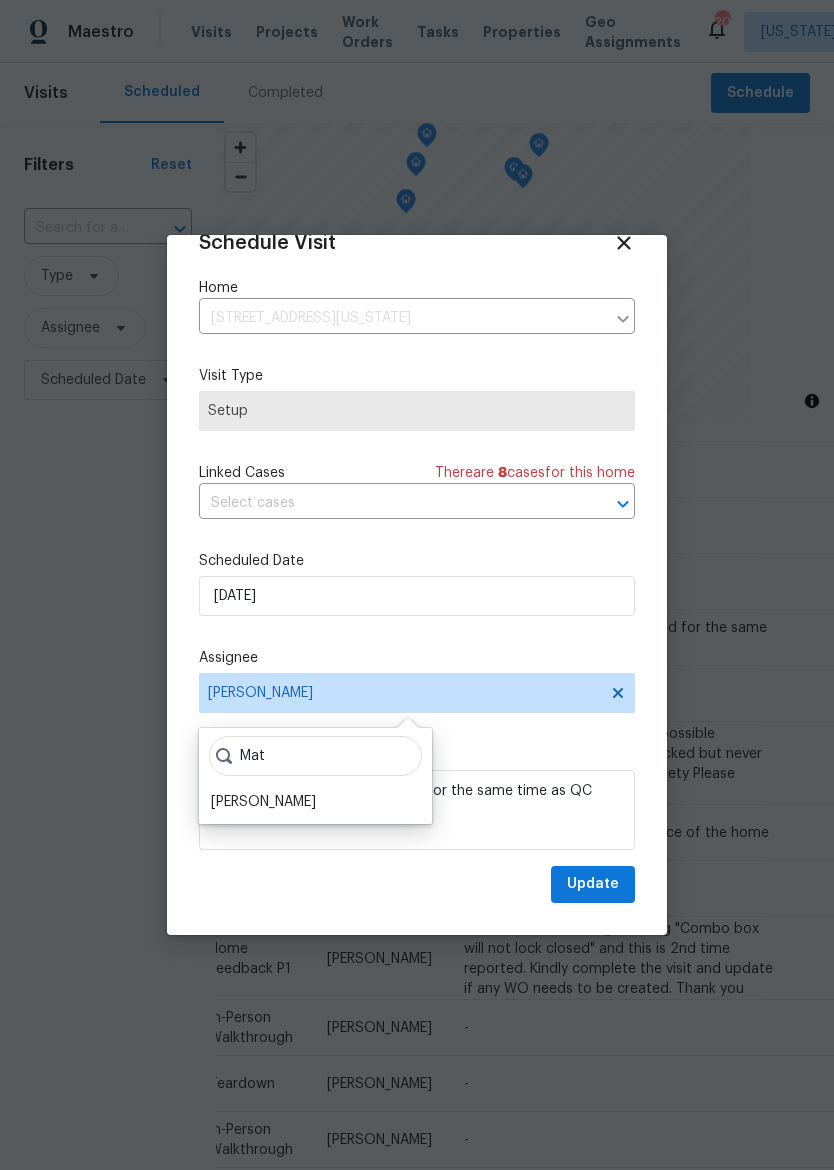 scroll, scrollTop: 39, scrollLeft: 0, axis: vertical 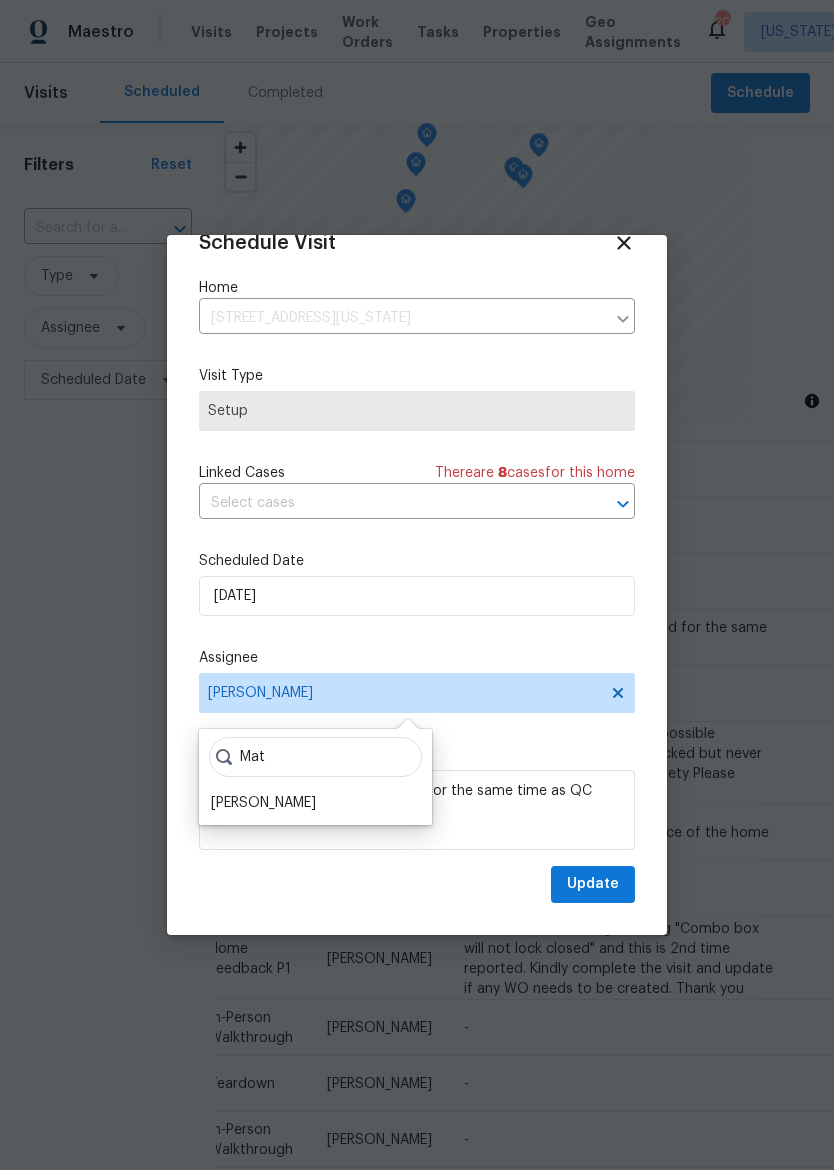 type on "Mat" 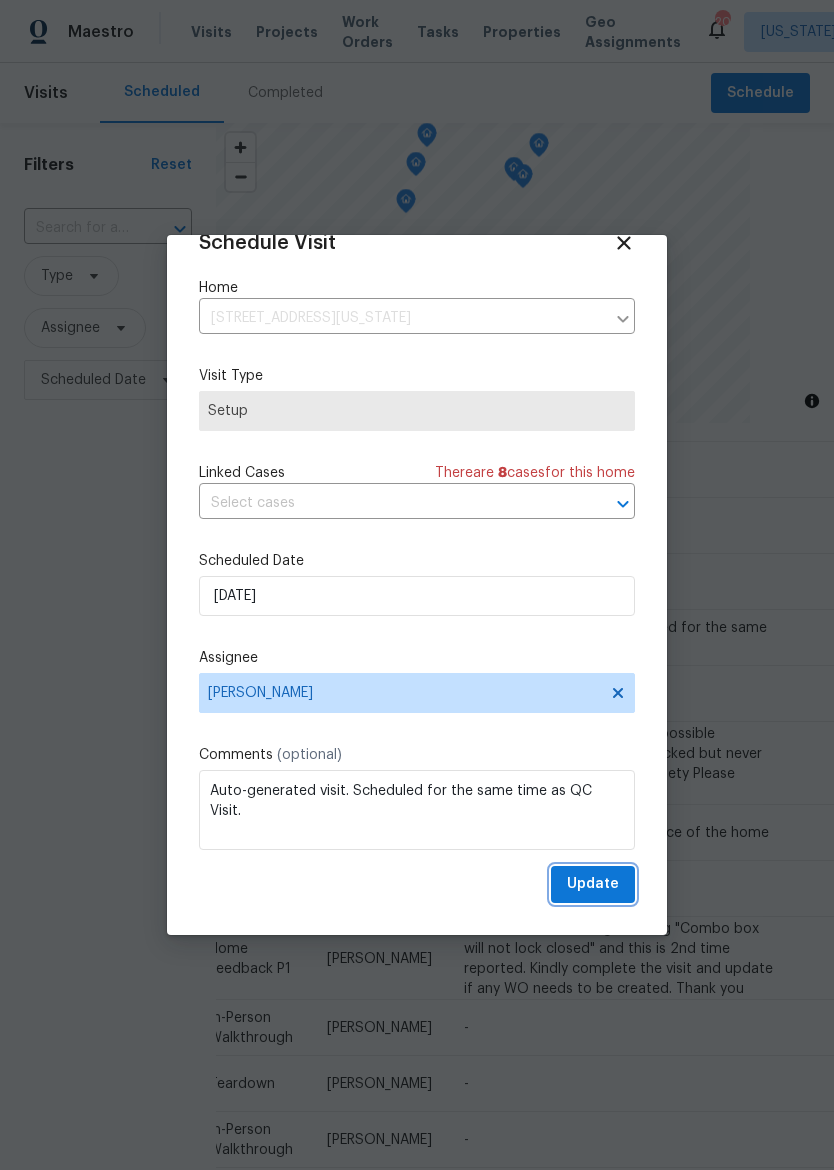 click on "Update" at bounding box center (593, 884) 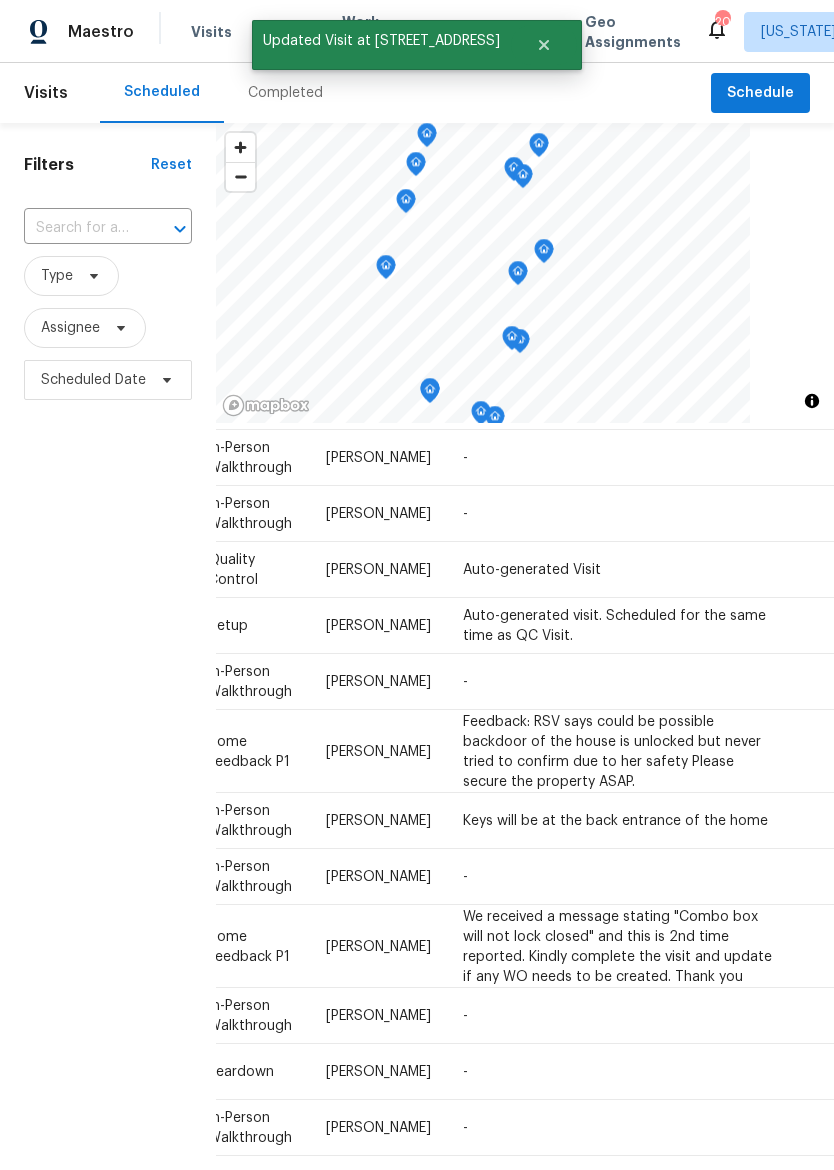 scroll, scrollTop: 904, scrollLeft: 189, axis: both 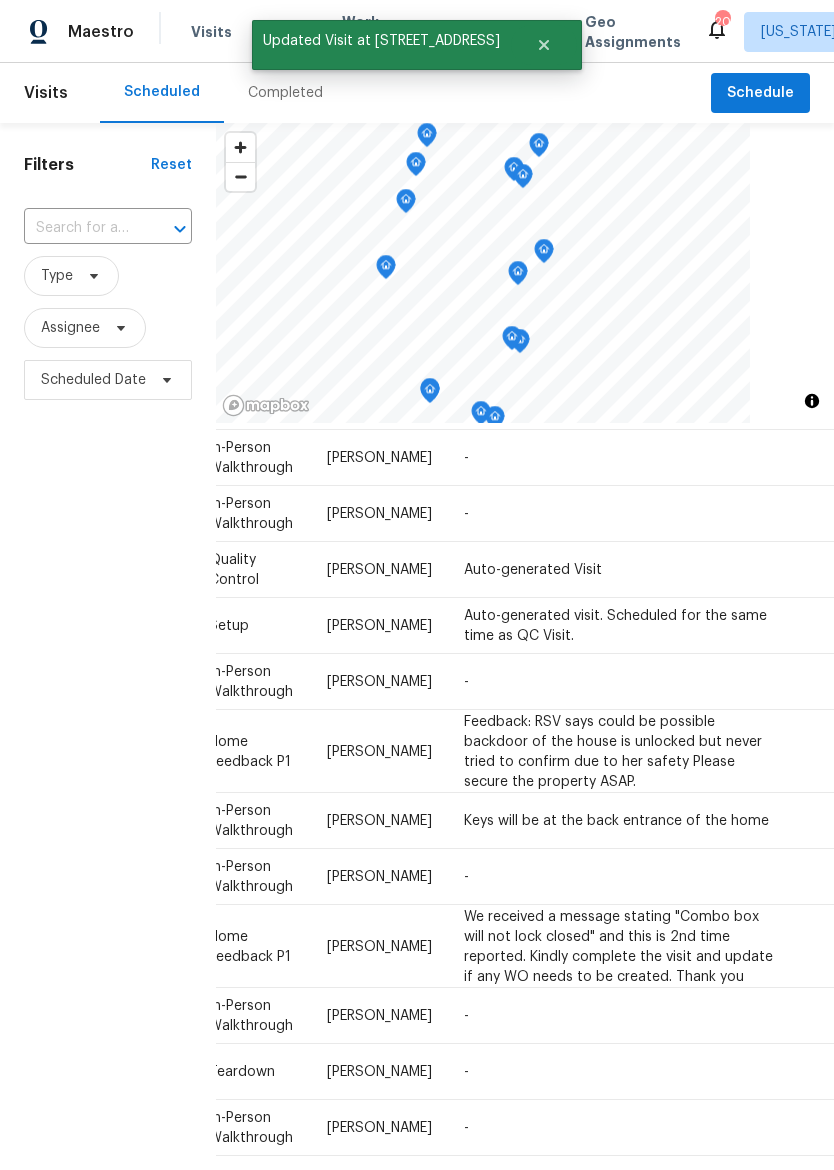 click 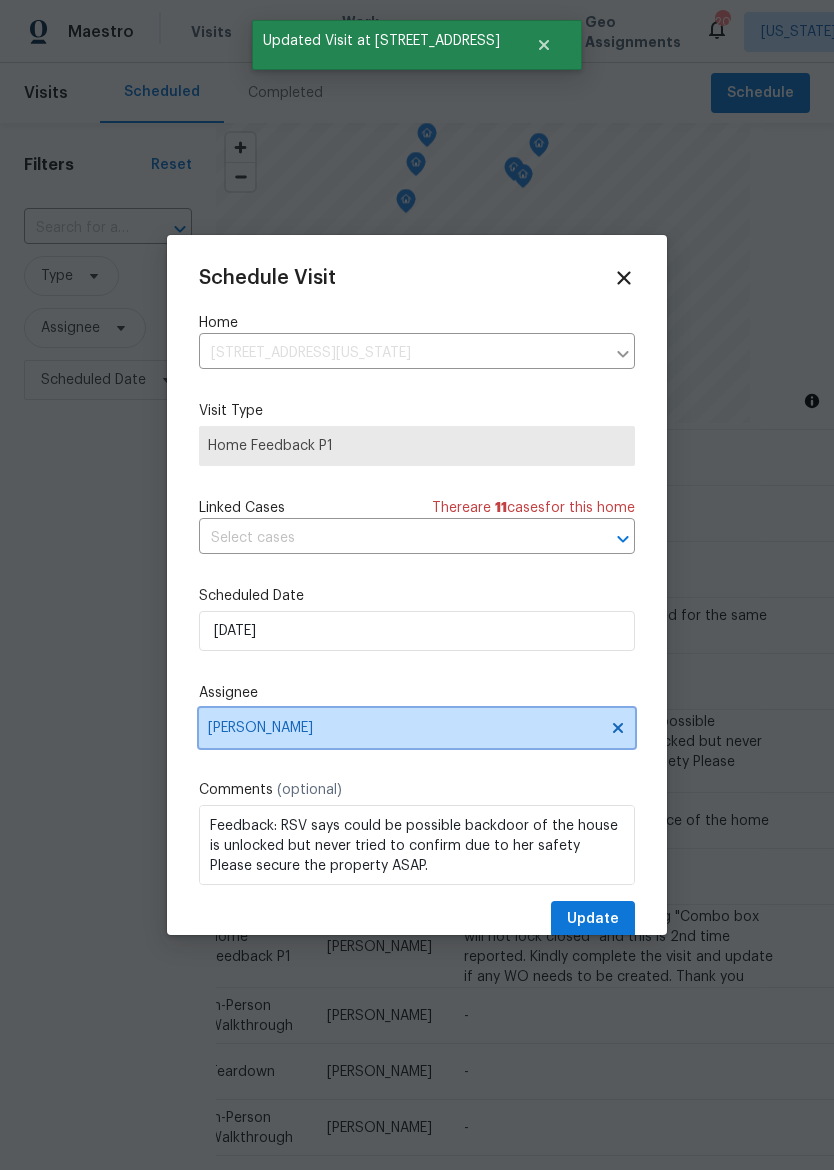 click on "[PERSON_NAME]" at bounding box center [404, 728] 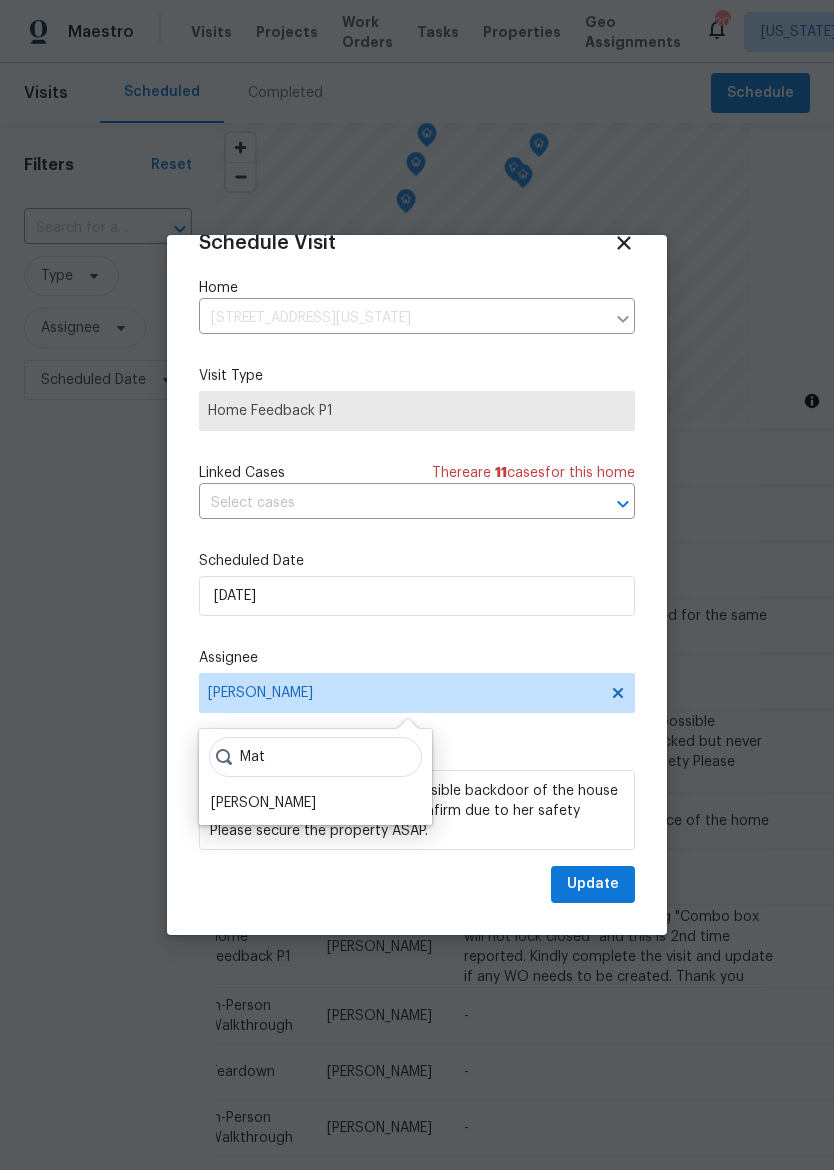 scroll, scrollTop: 39, scrollLeft: 0, axis: vertical 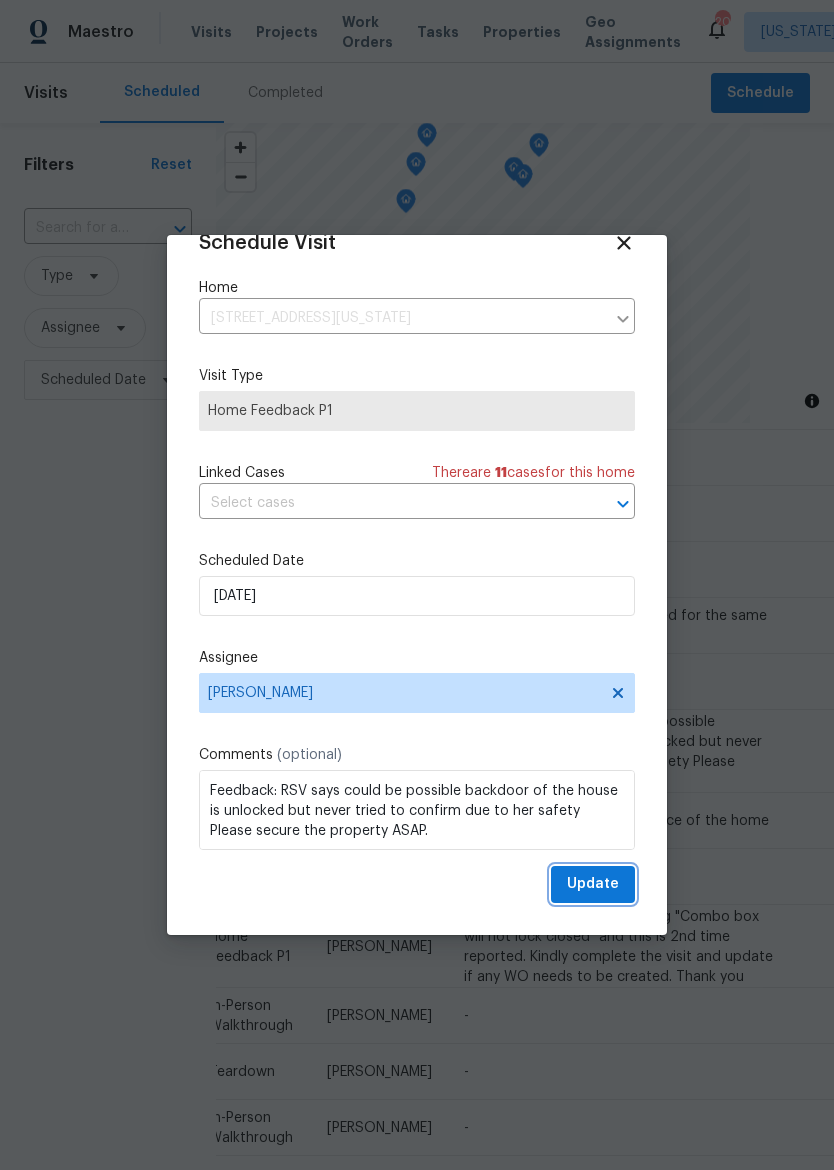 click on "Update" at bounding box center [593, 884] 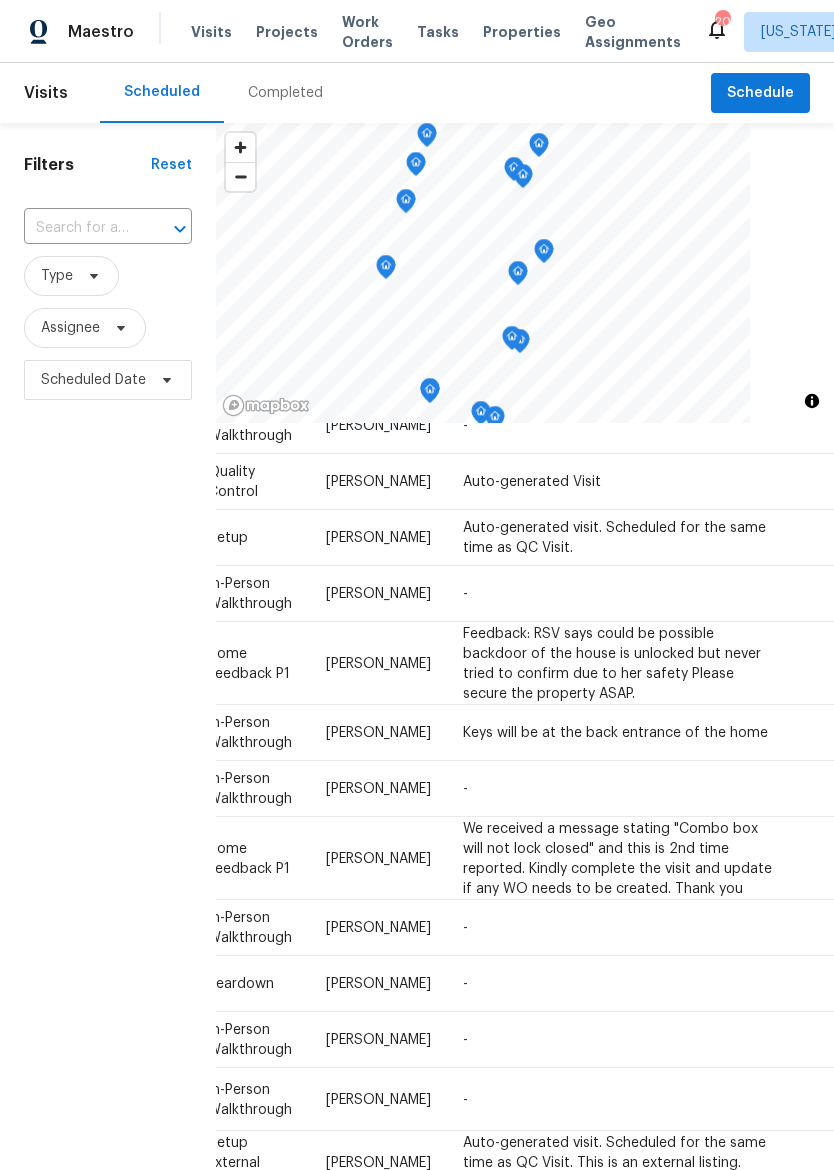 scroll, scrollTop: 1282, scrollLeft: 189, axis: both 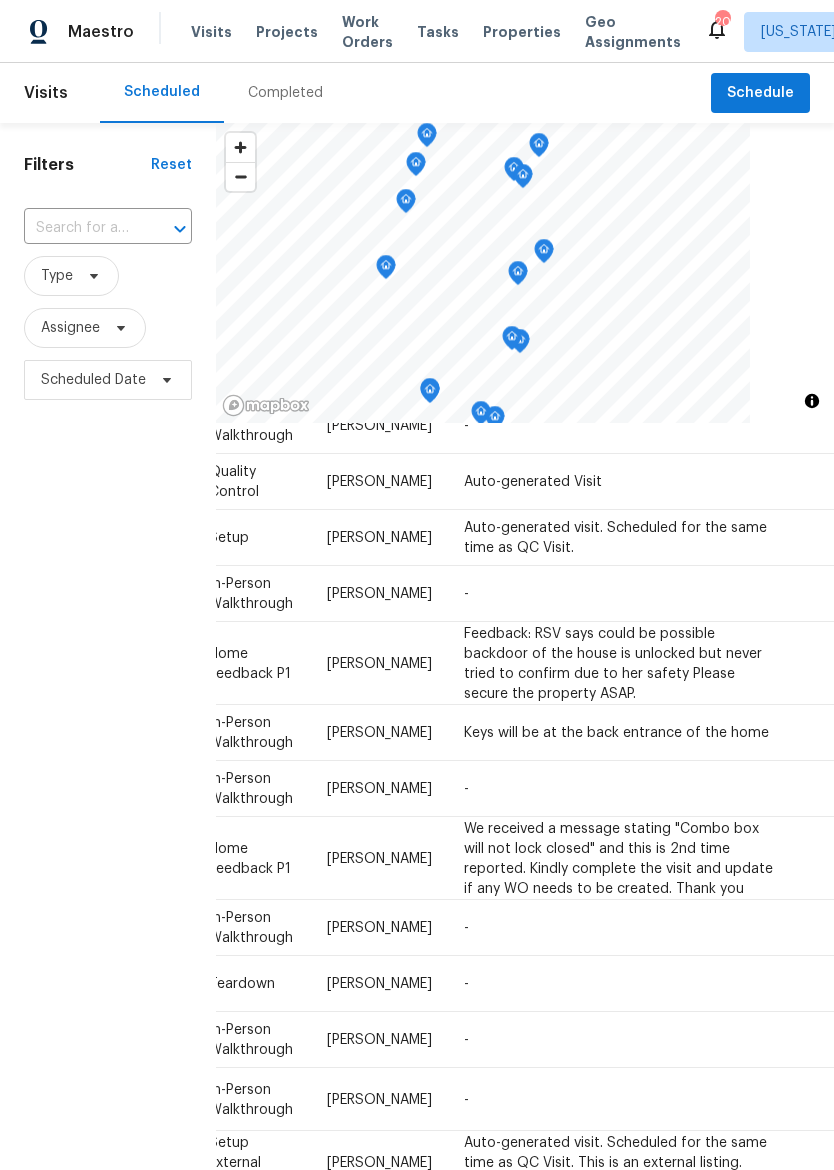 click 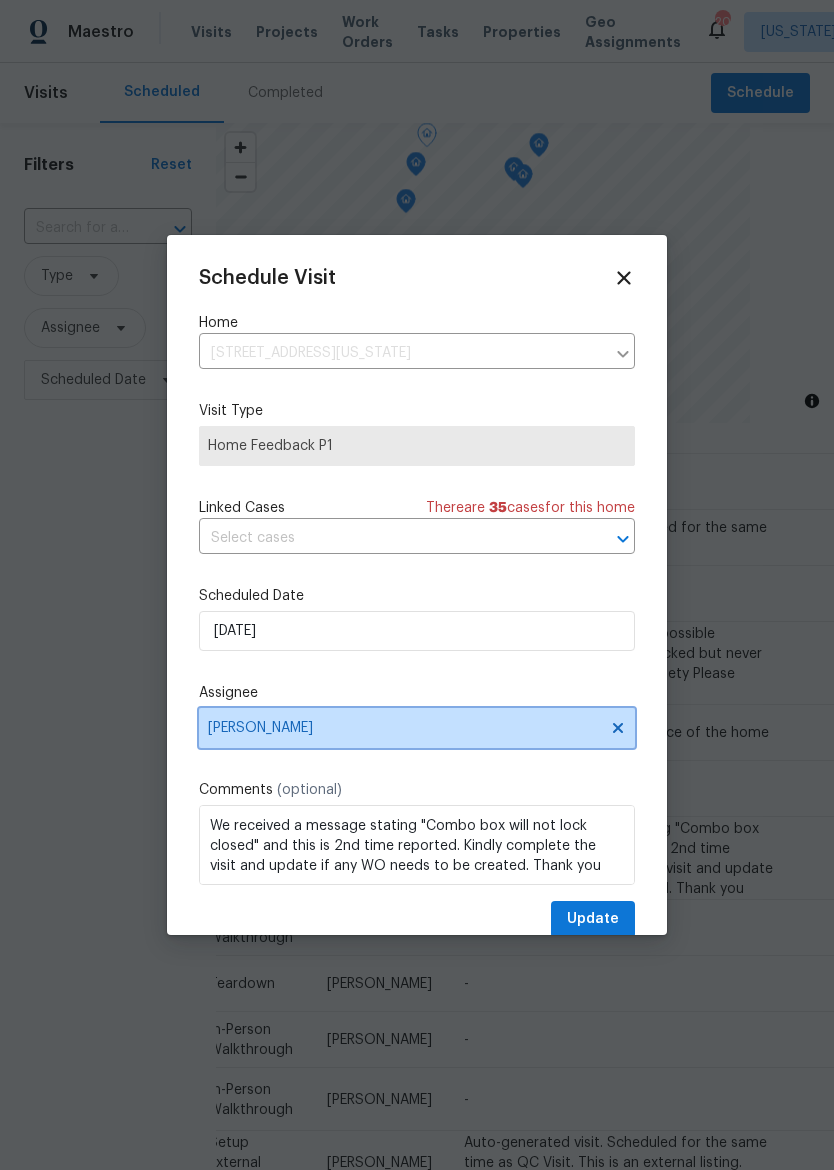 click on "[PERSON_NAME]" at bounding box center (404, 728) 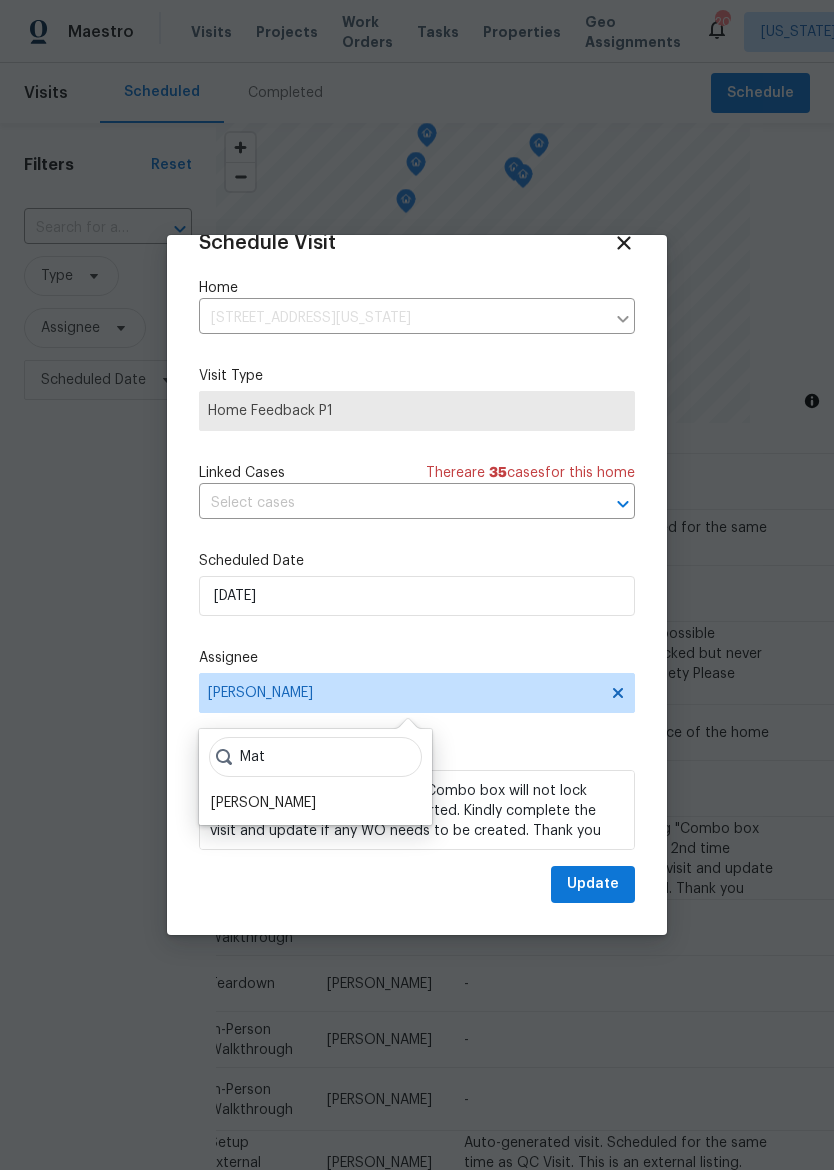 scroll, scrollTop: 39, scrollLeft: 0, axis: vertical 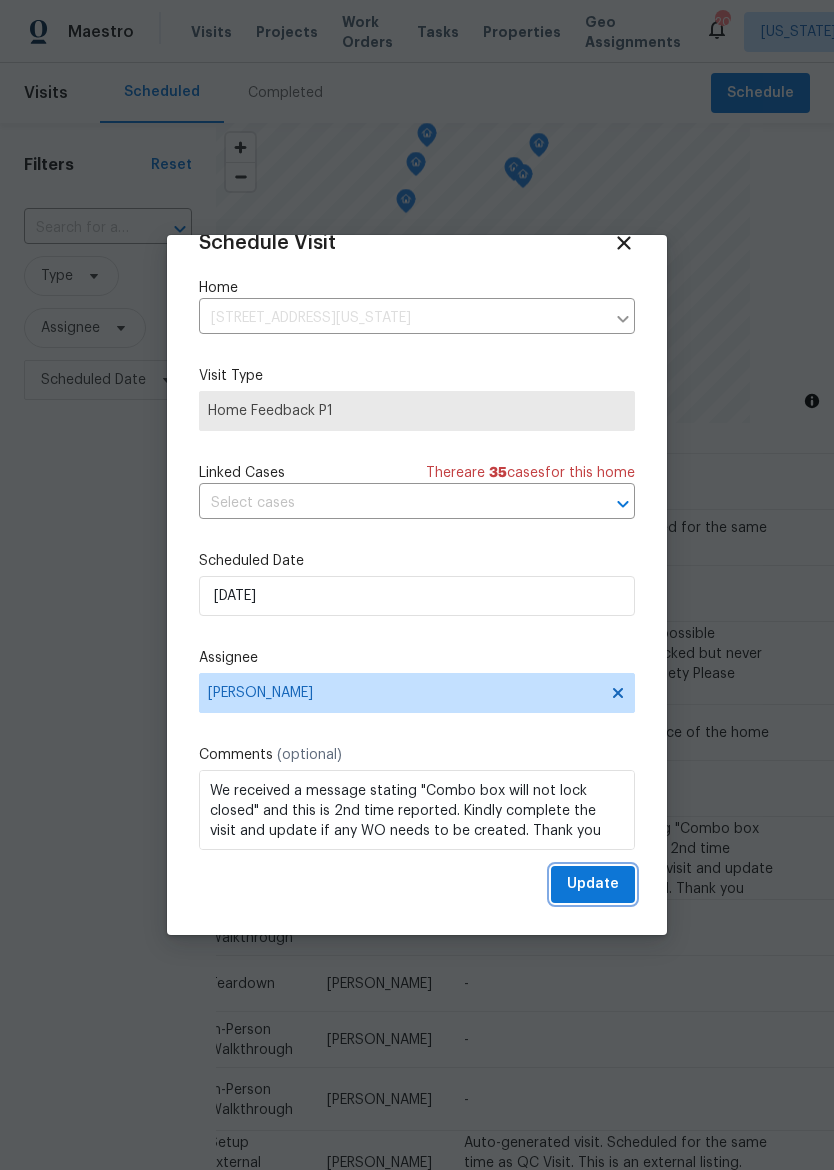 click on "Update" at bounding box center [593, 884] 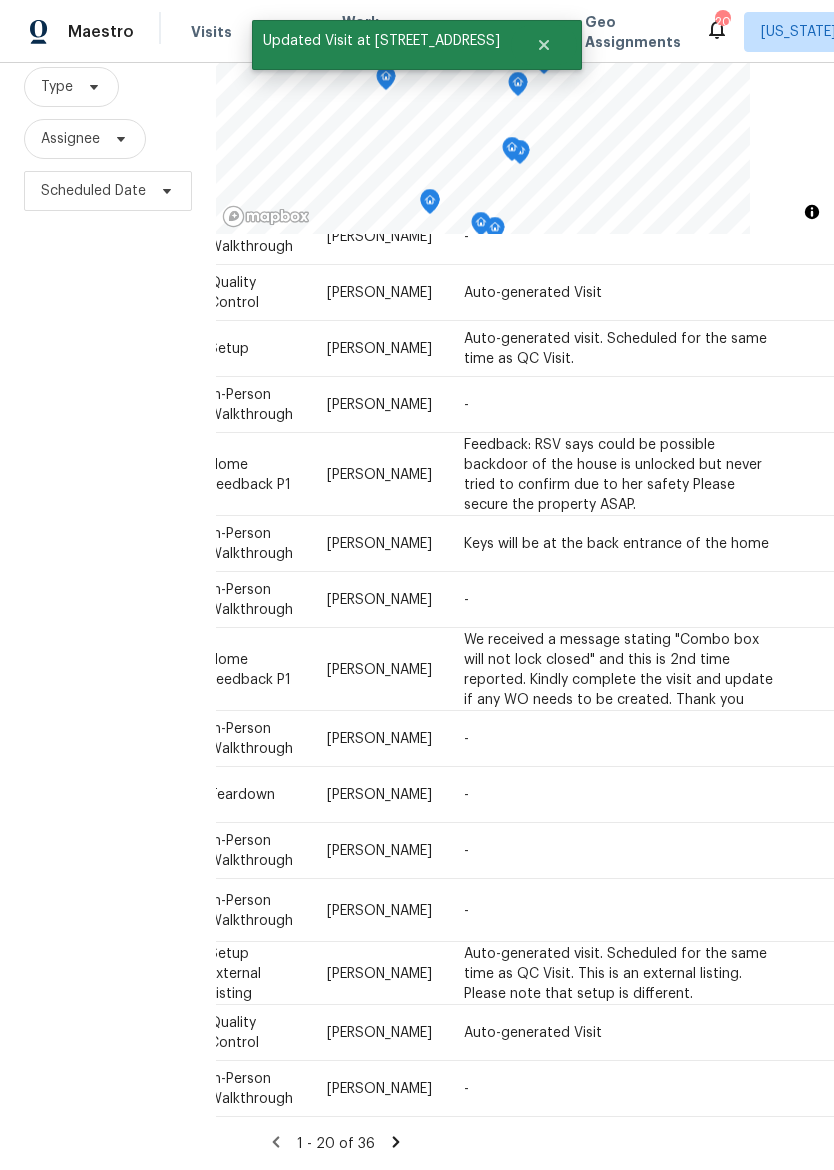 scroll, scrollTop: 189, scrollLeft: 0, axis: vertical 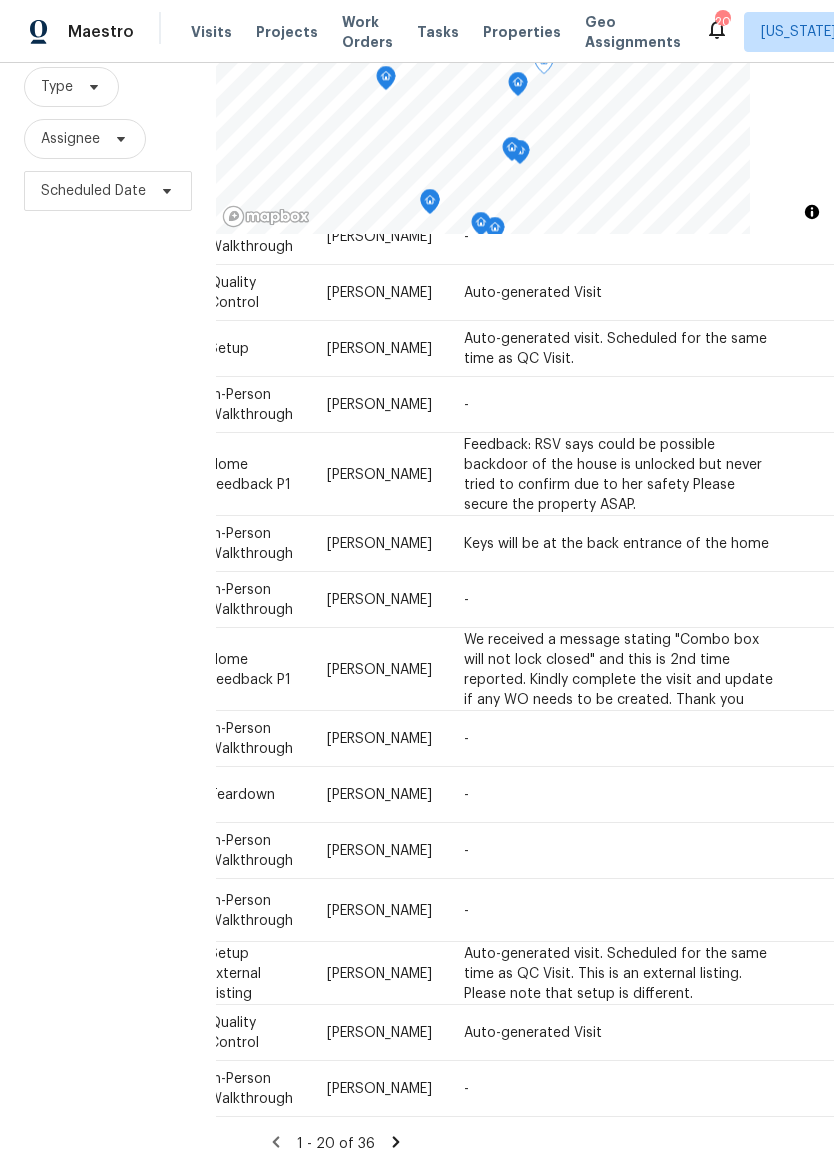 click 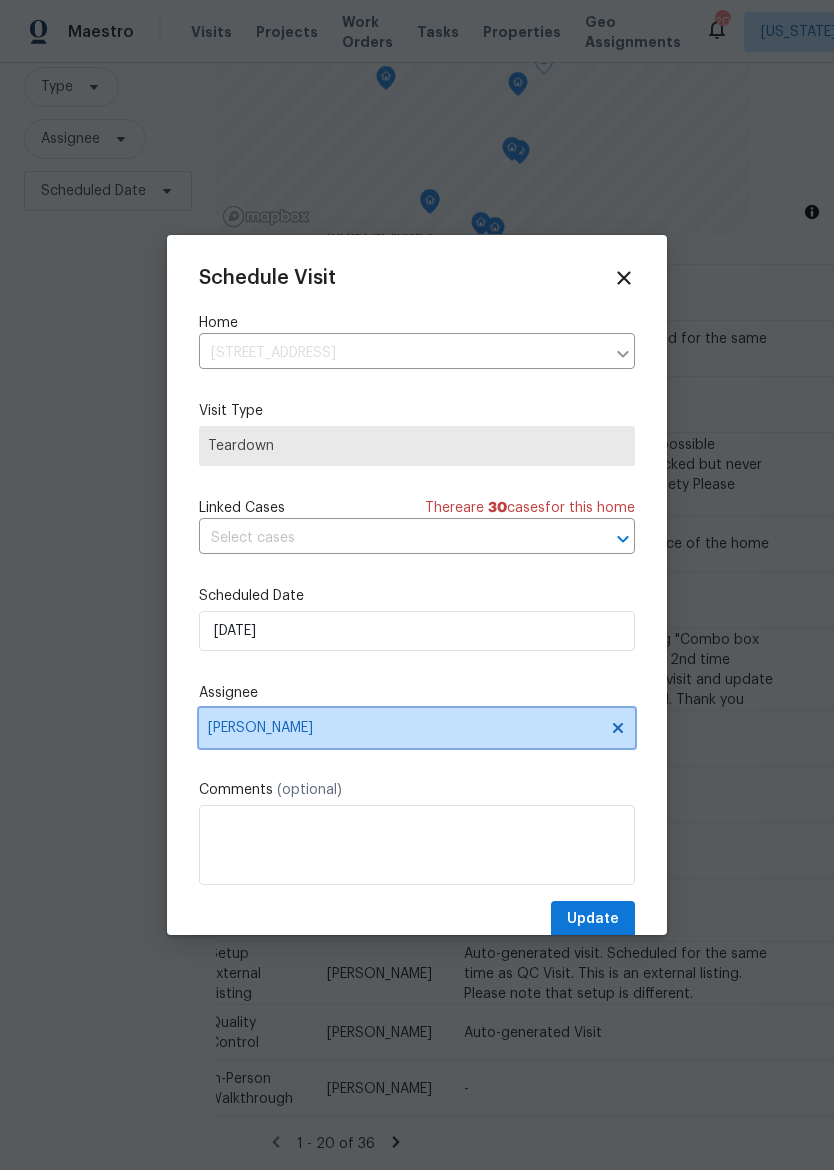 click 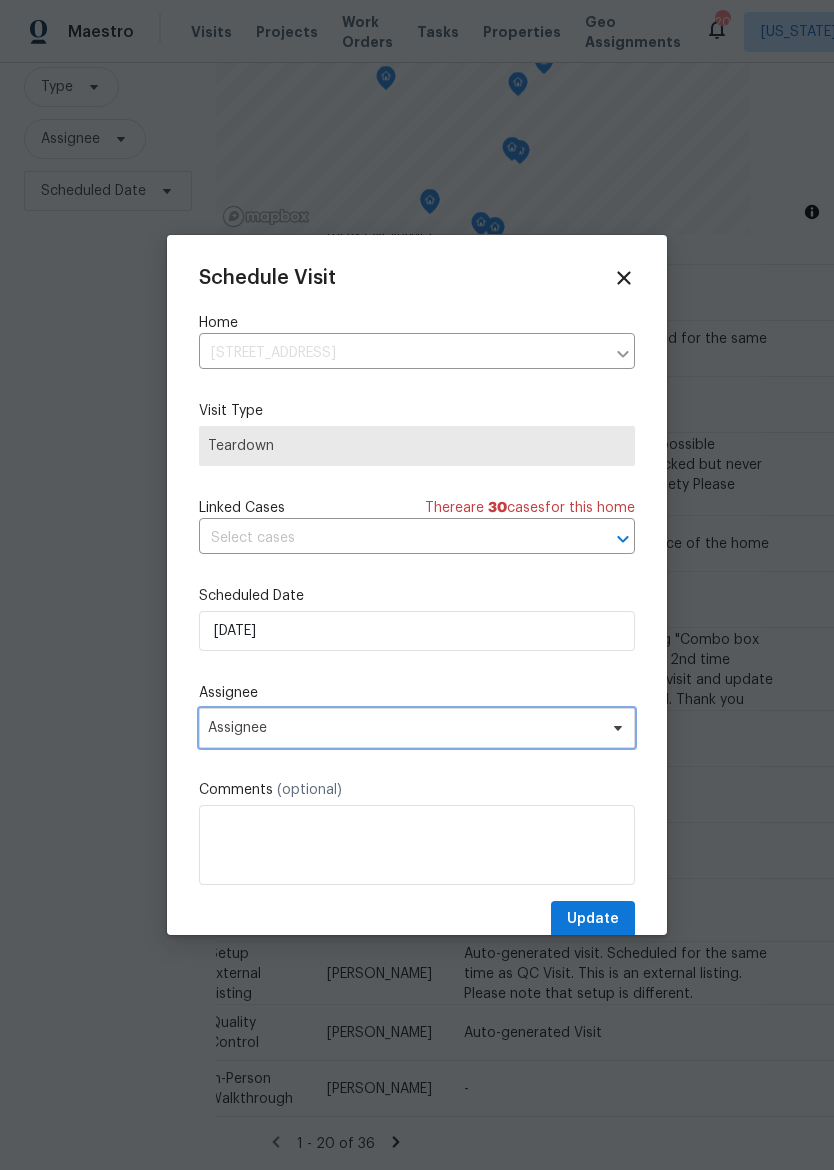 click on "Assignee" at bounding box center [404, 728] 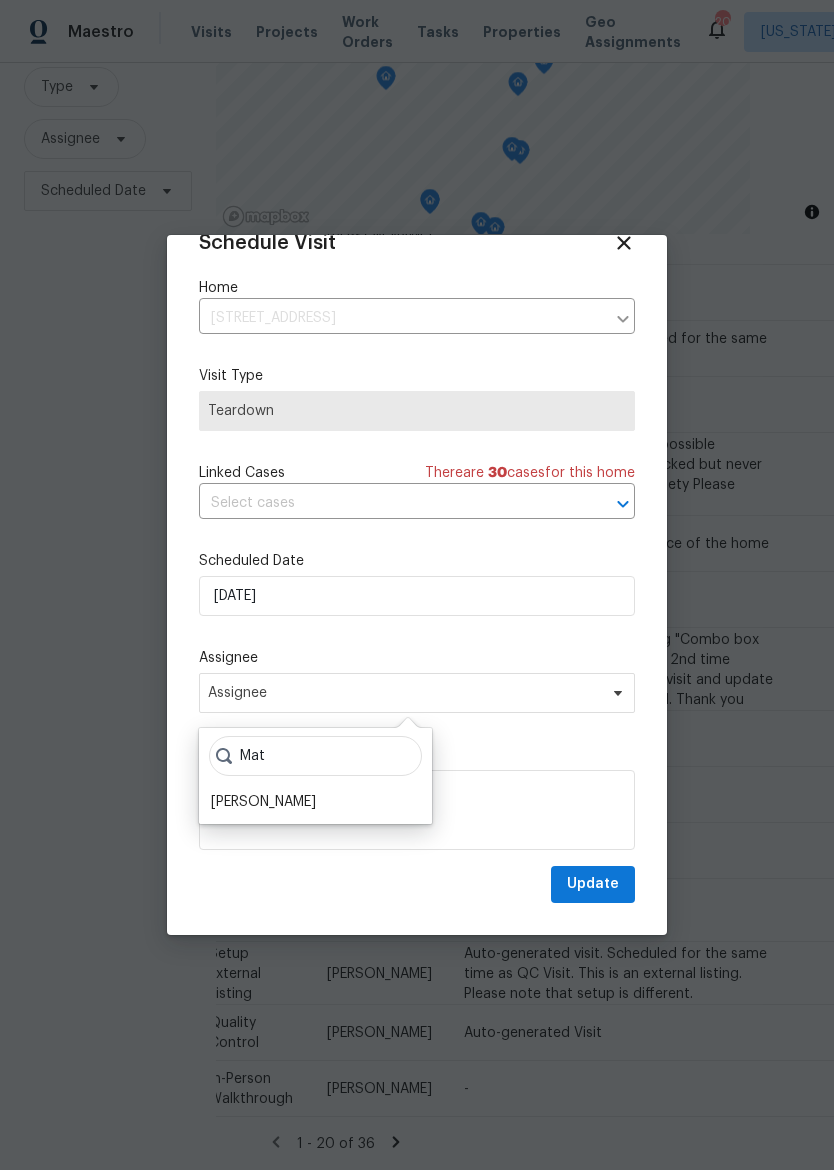 scroll, scrollTop: 39, scrollLeft: 0, axis: vertical 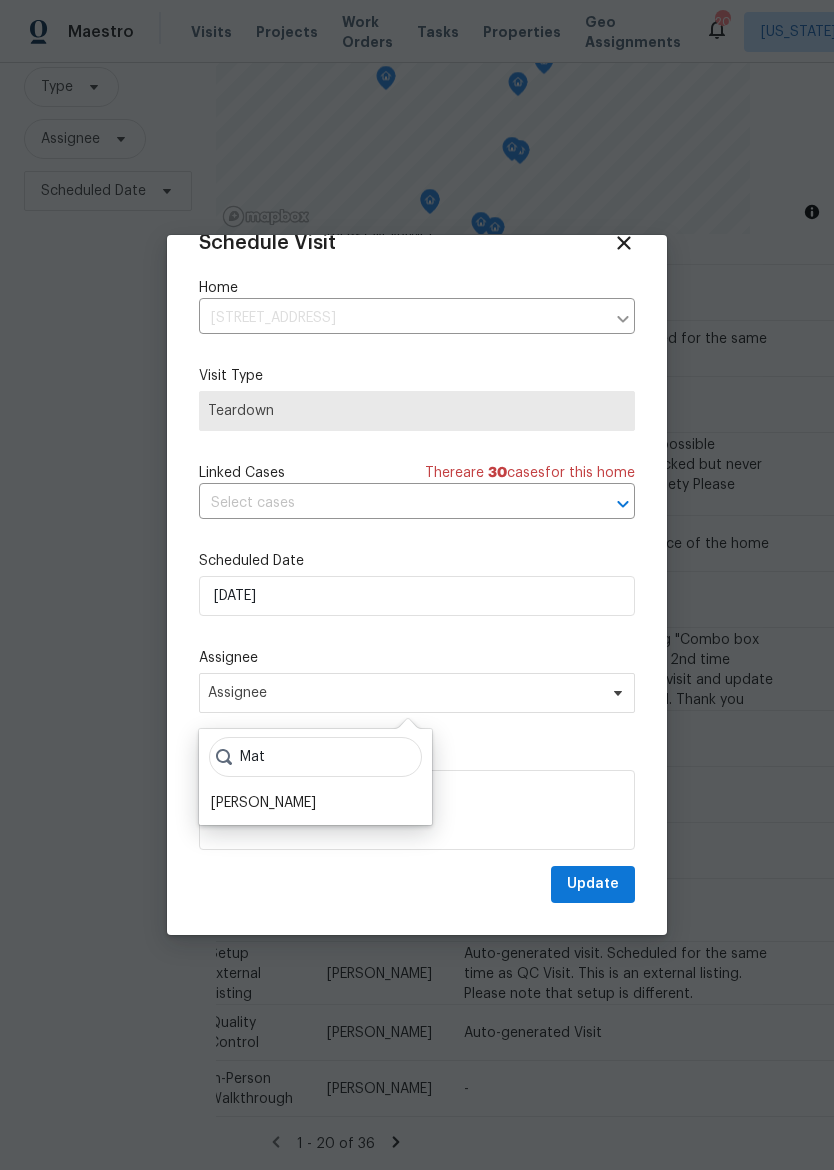 type on "Mat" 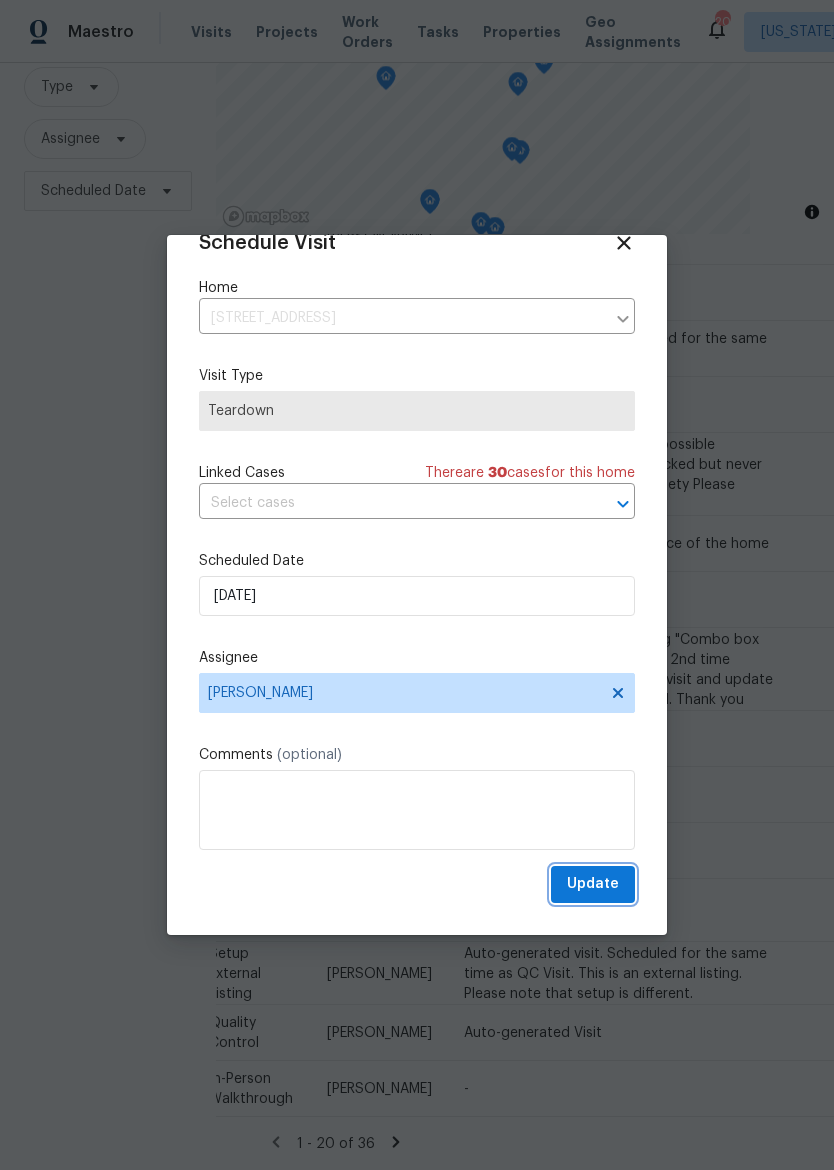 click on "Update" at bounding box center (593, 884) 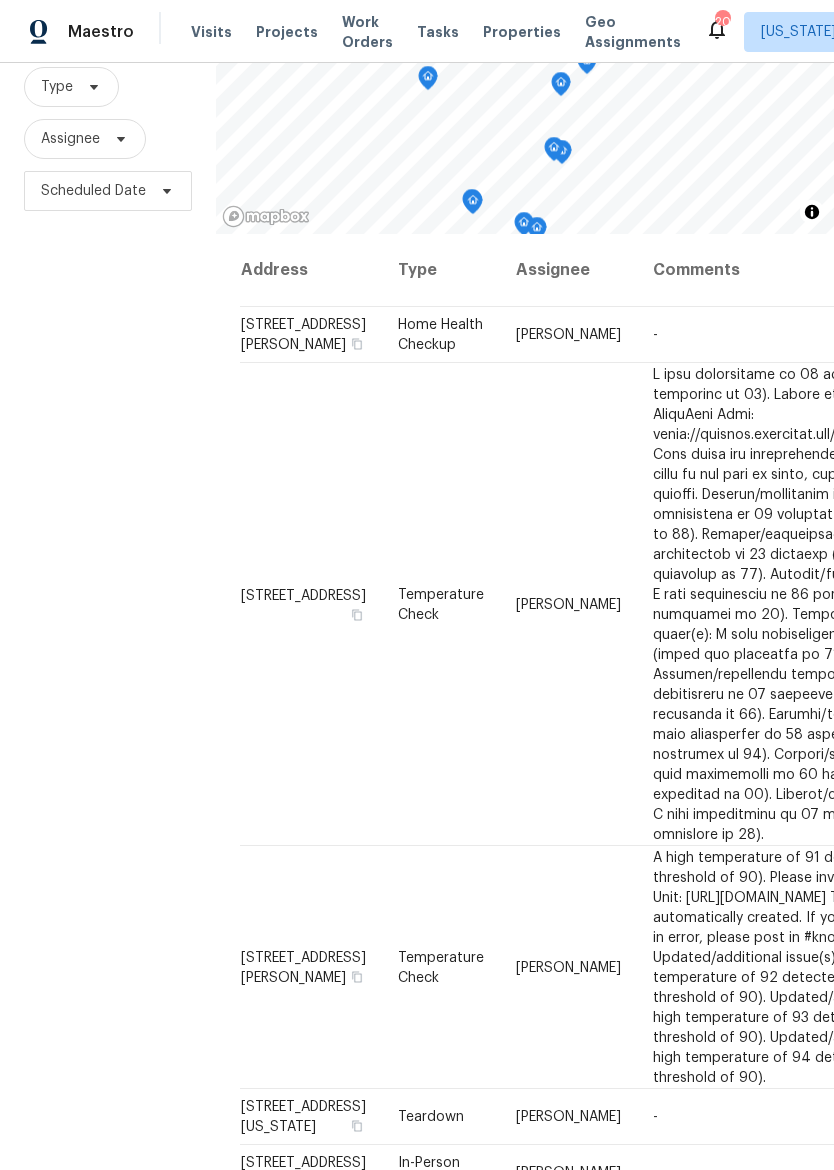 scroll, scrollTop: 0, scrollLeft: 0, axis: both 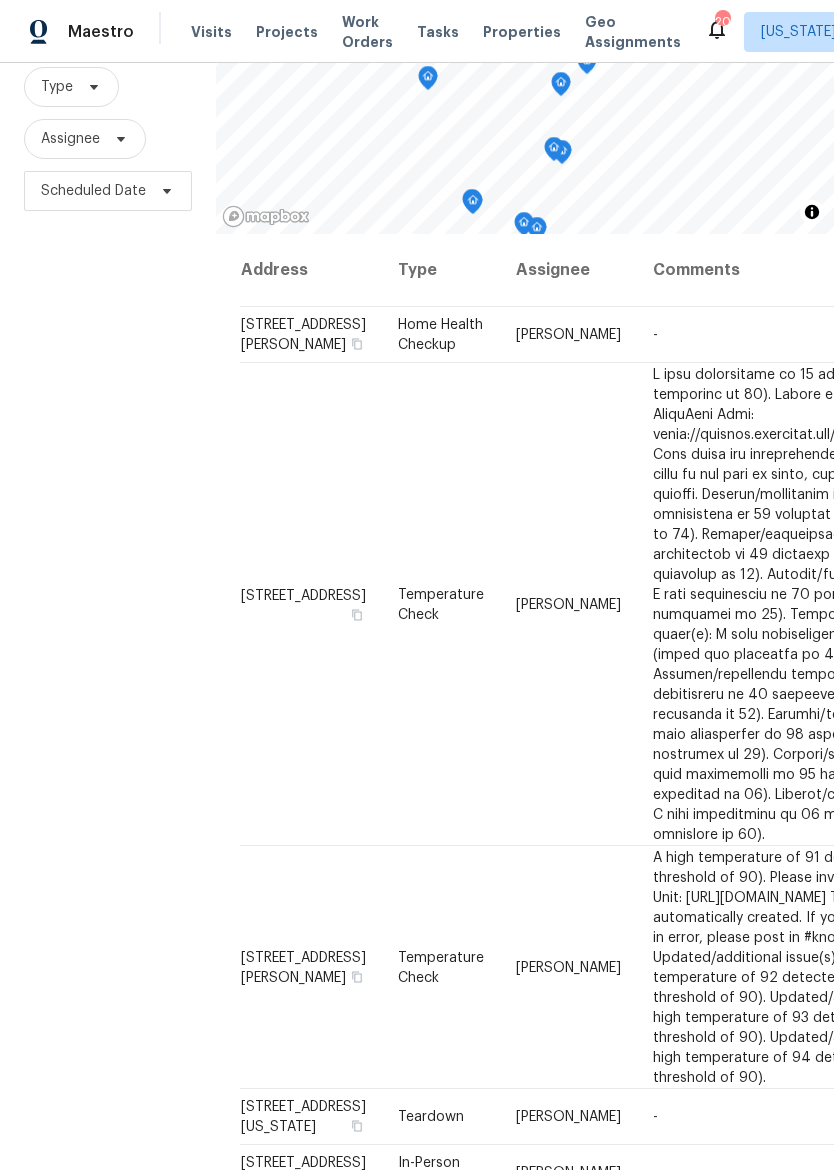 click on "Properties" at bounding box center (522, 32) 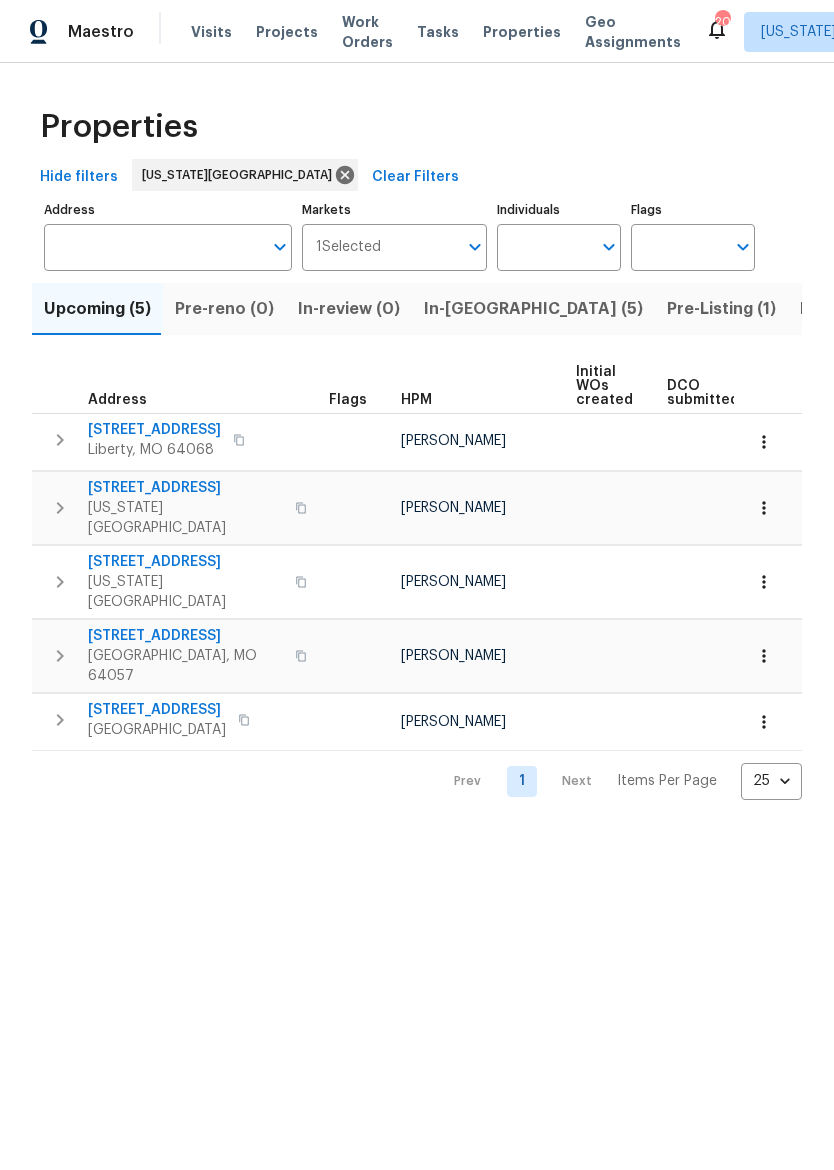 scroll, scrollTop: 0, scrollLeft: 0, axis: both 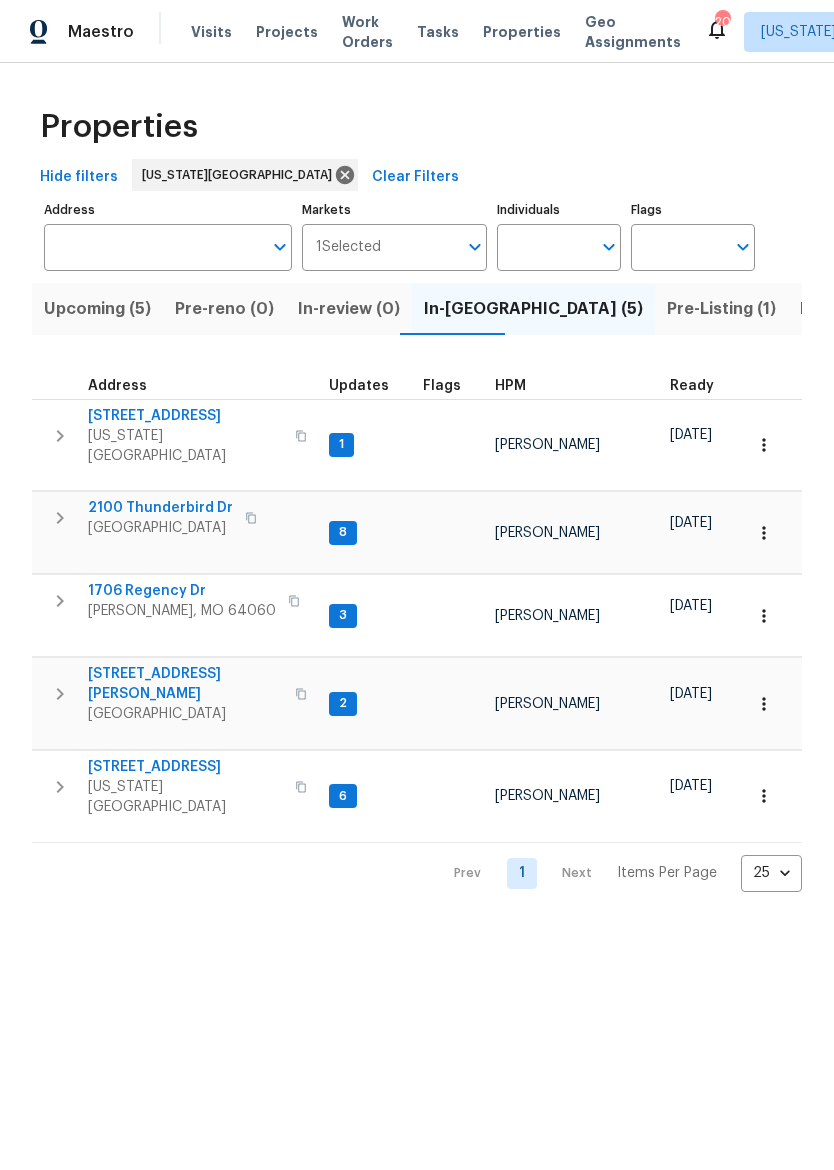 click on "10105 River Hills Dr" at bounding box center (185, 416) 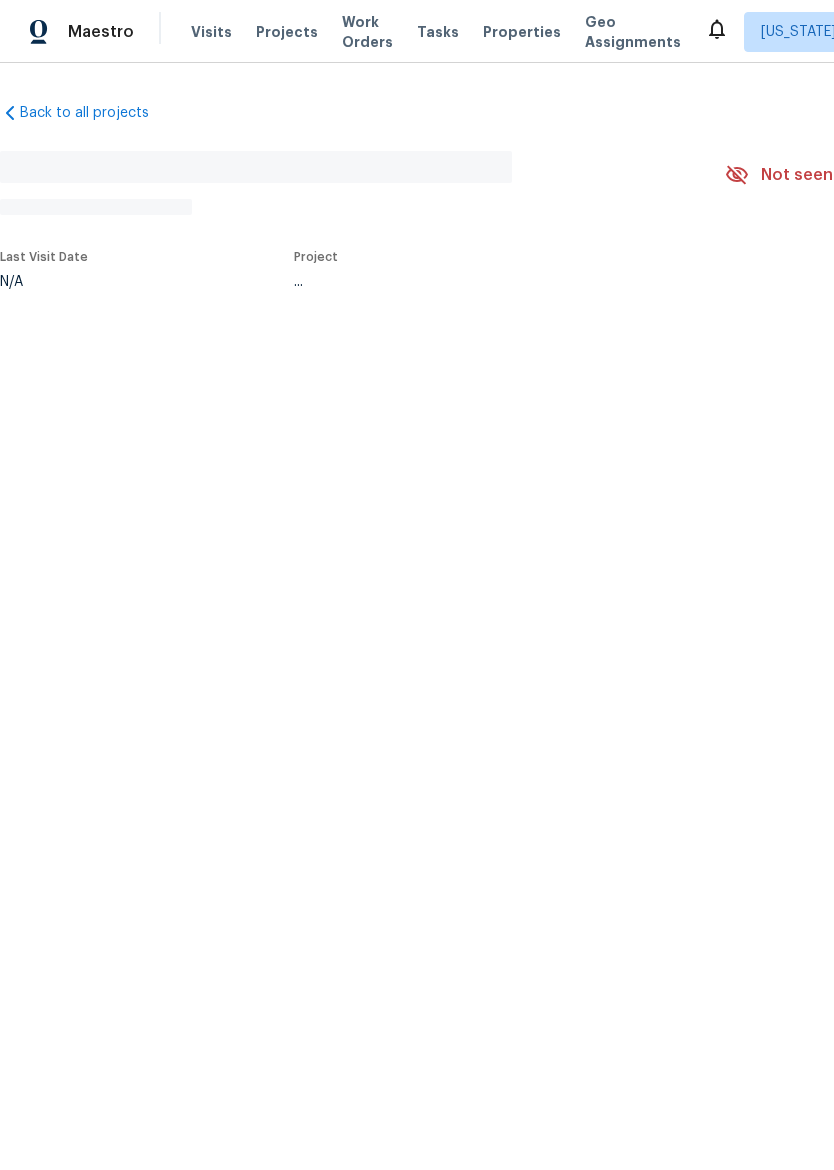 scroll, scrollTop: 0, scrollLeft: 0, axis: both 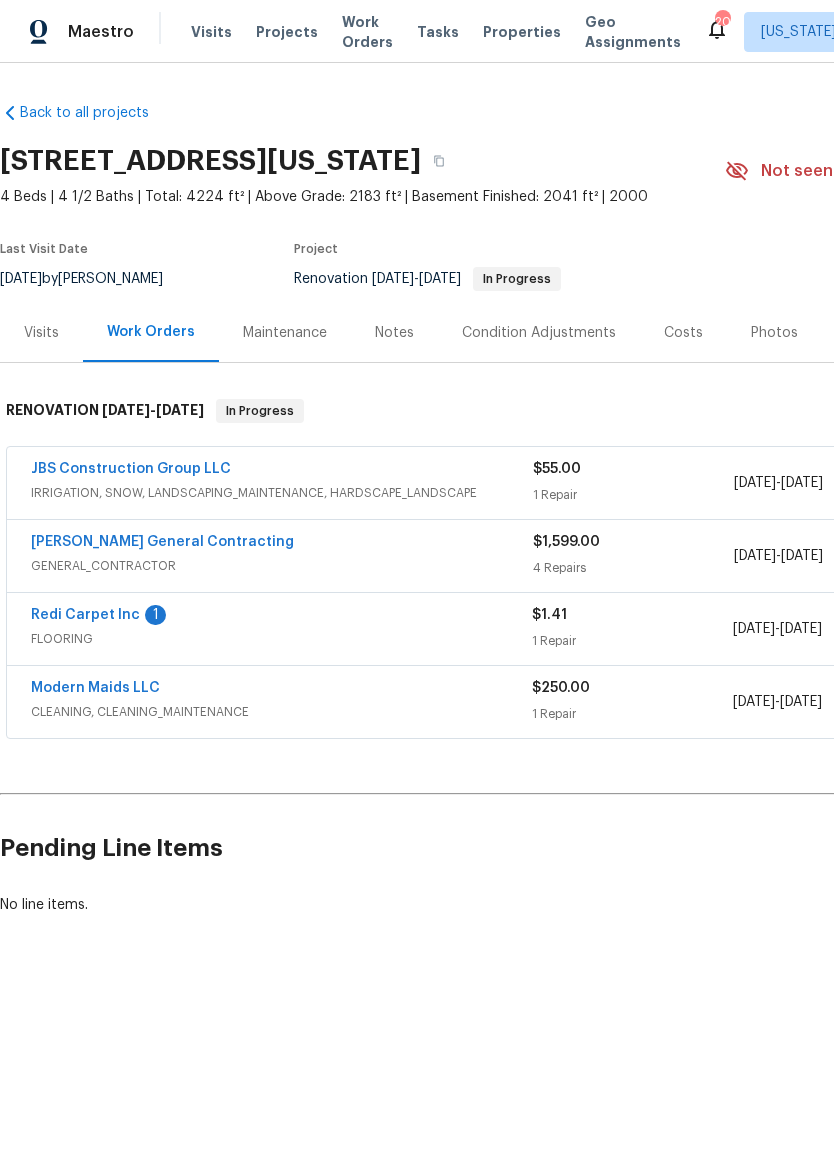 click on "Redi Carpet Inc" at bounding box center (85, 615) 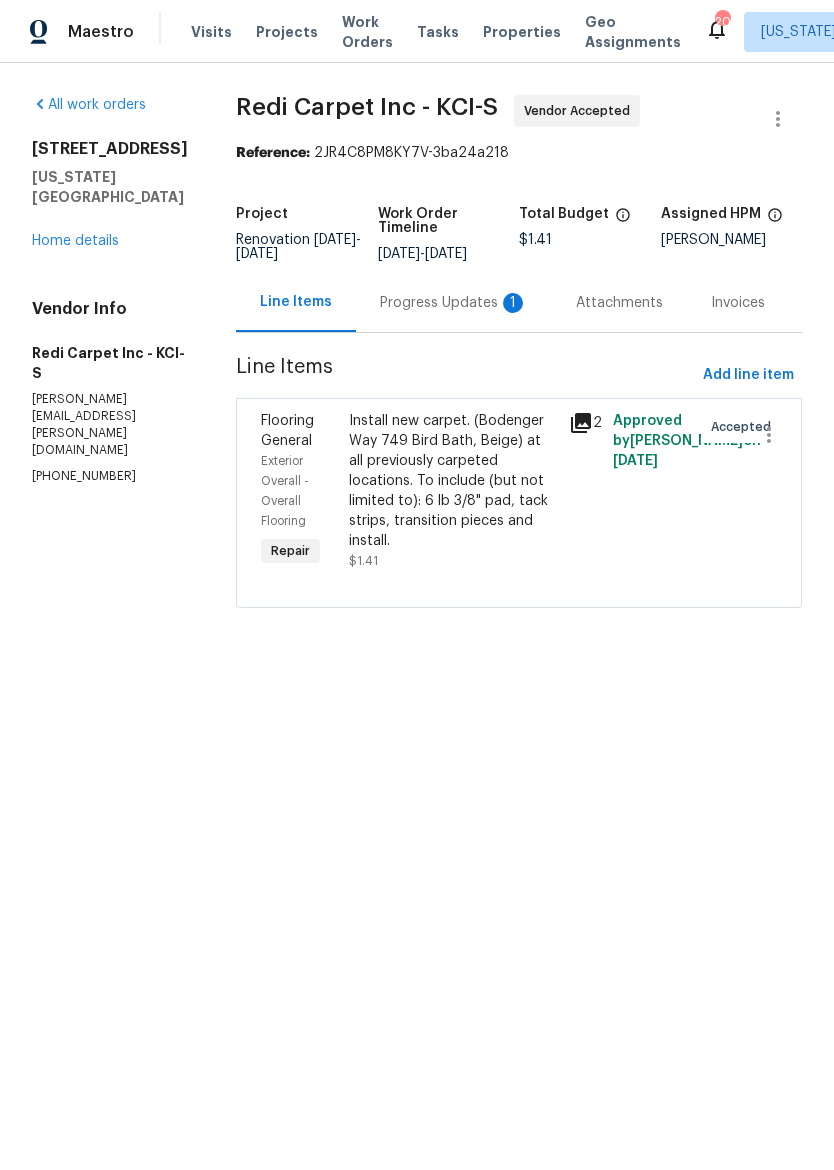 click on "Progress Updates 1" at bounding box center [454, 303] 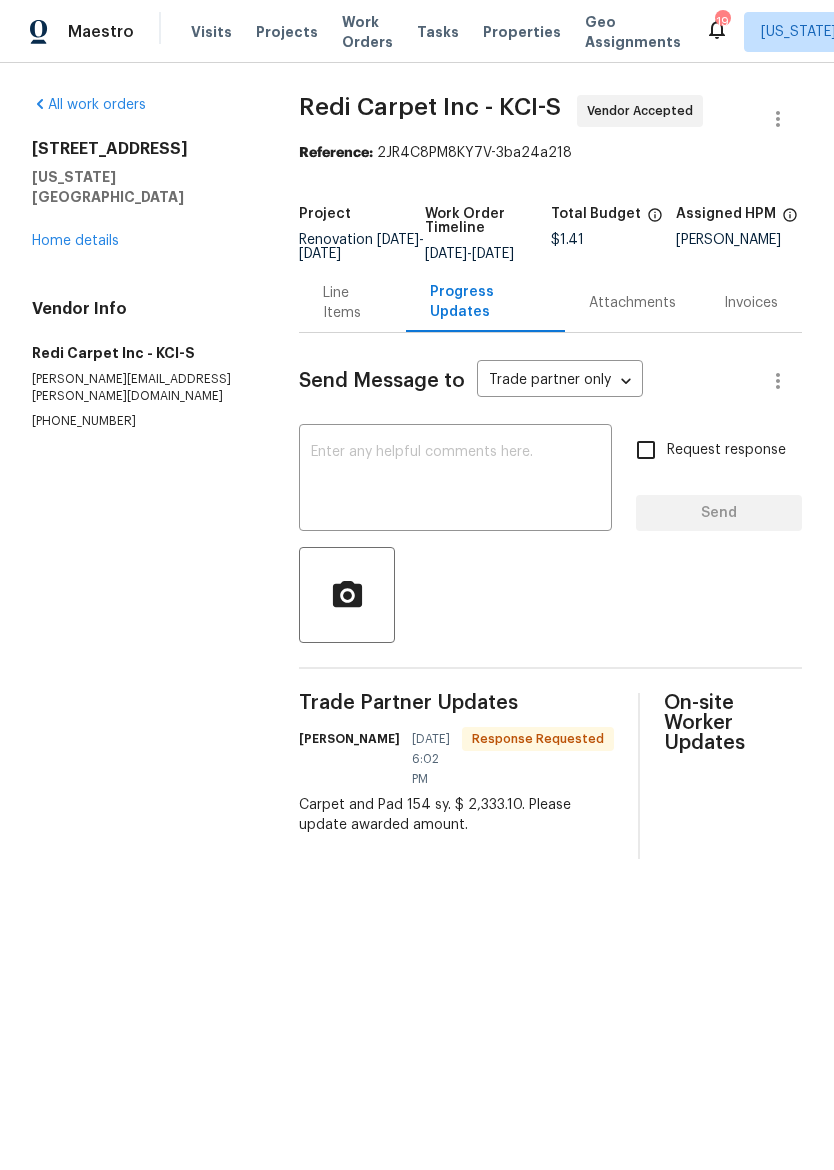 click at bounding box center [455, 480] 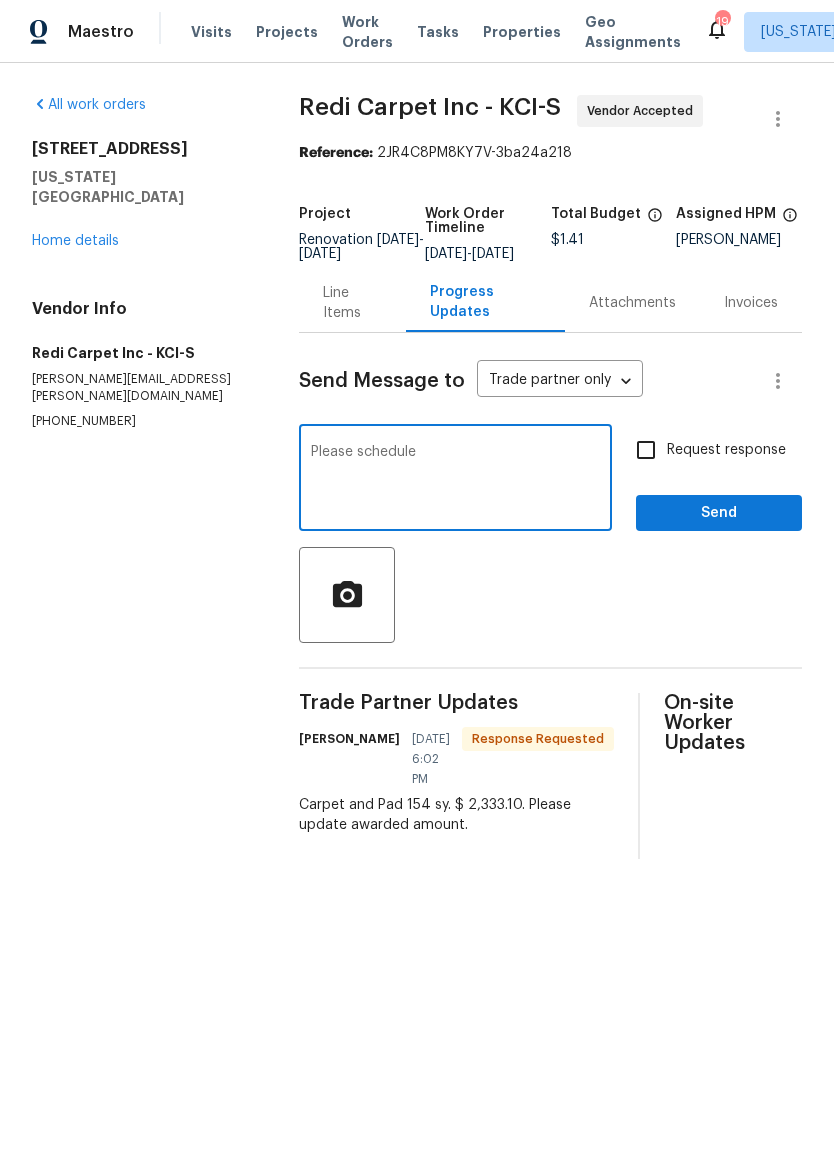 type on "Please schedule" 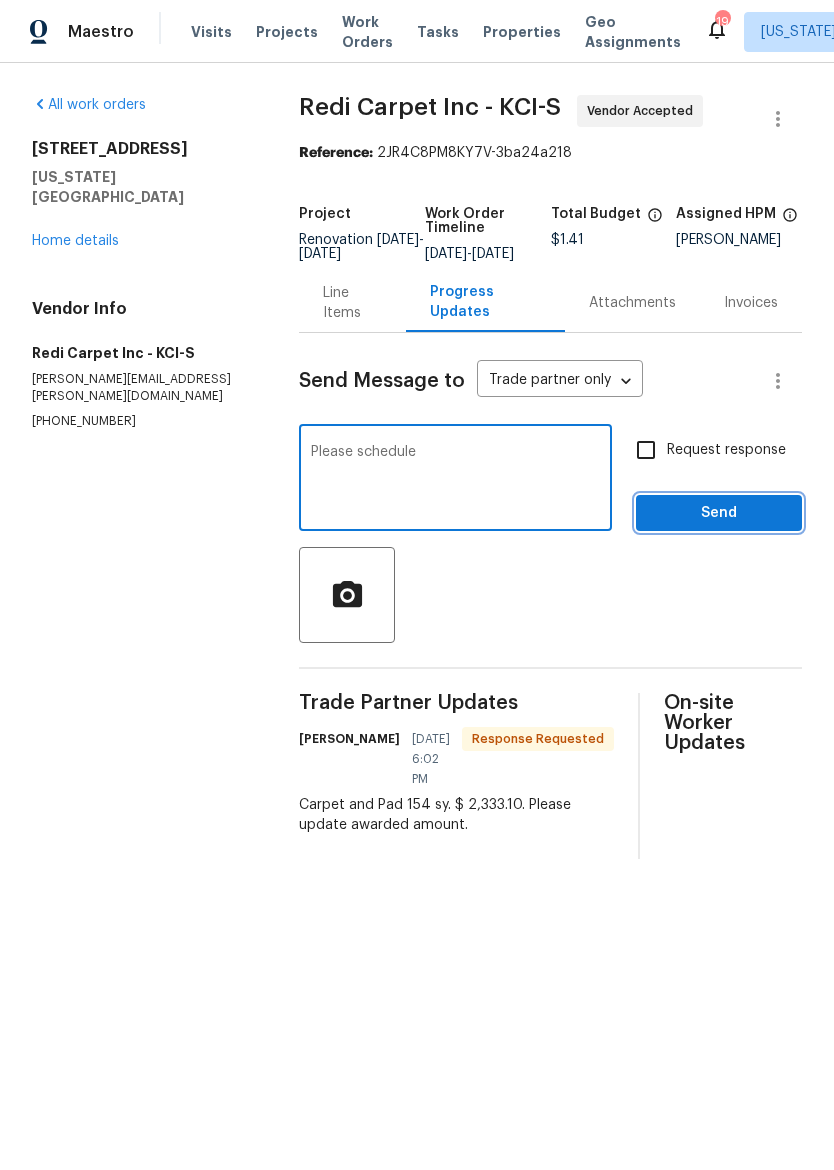click on "Send" at bounding box center (719, 513) 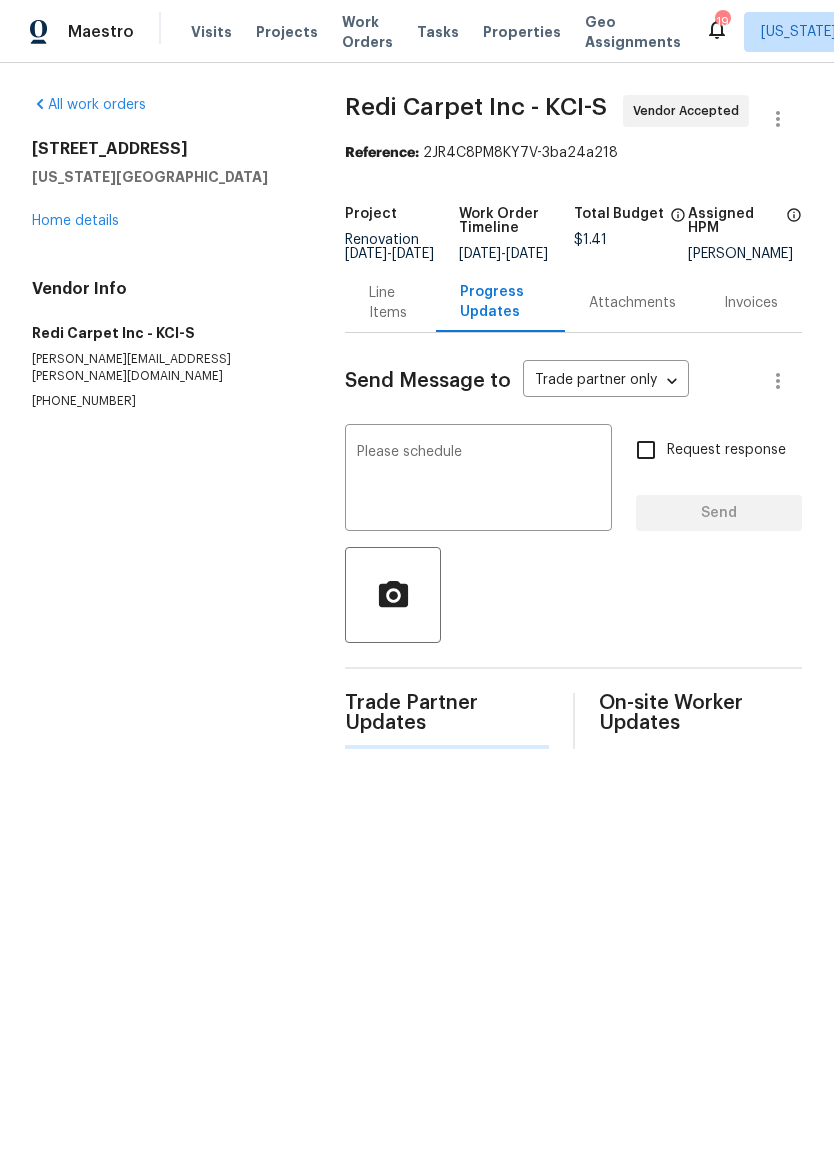type 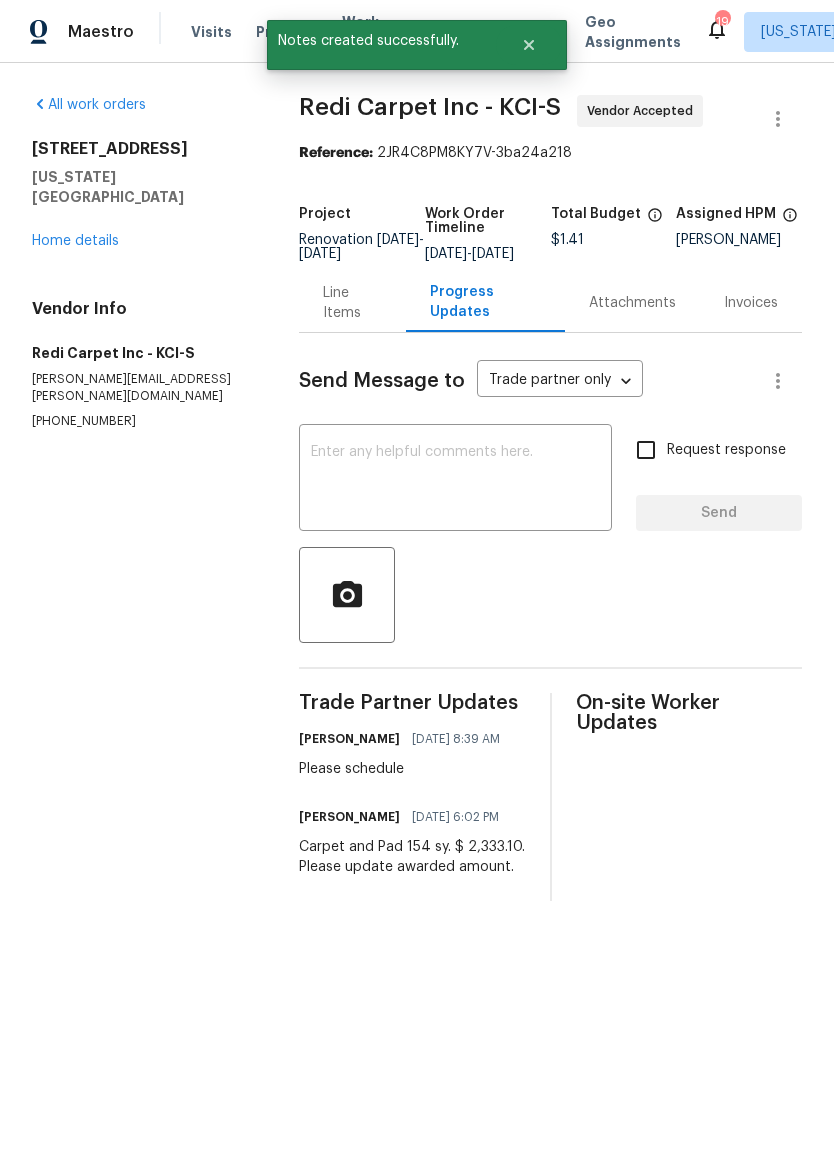 click on "Home details" at bounding box center (75, 241) 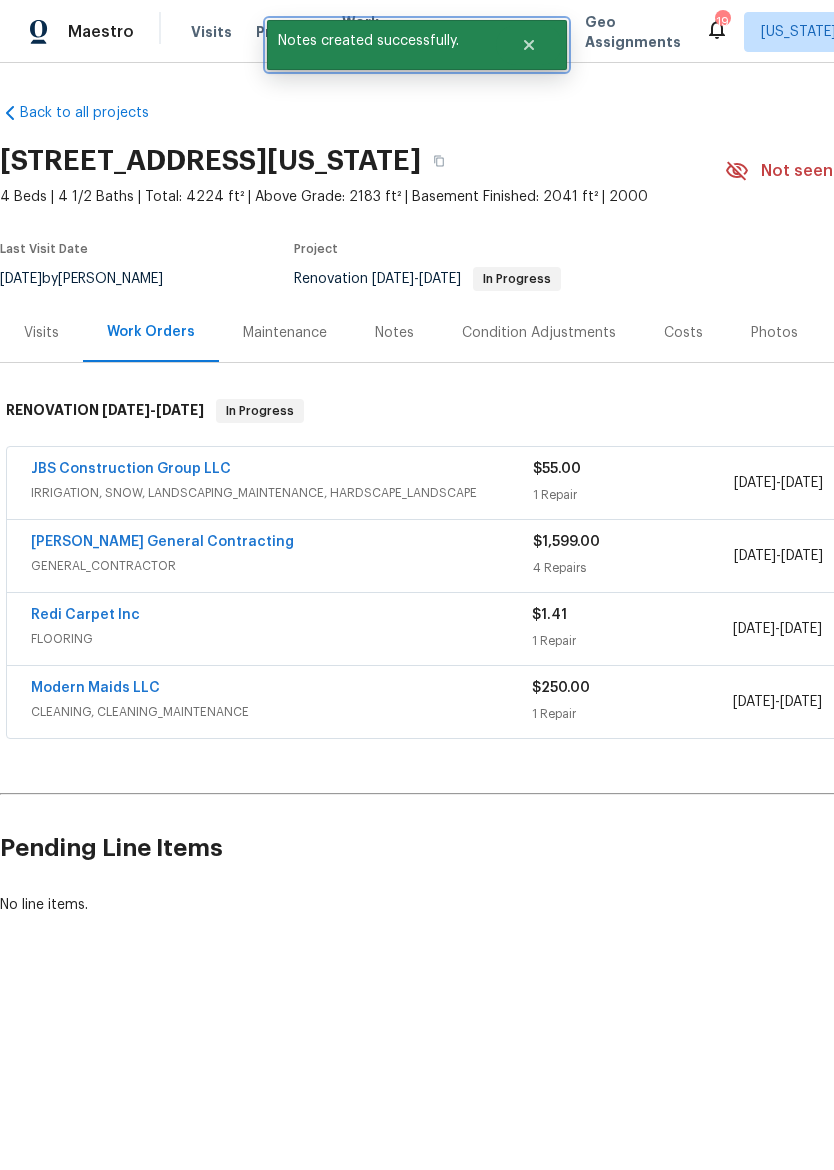 click at bounding box center [529, 45] 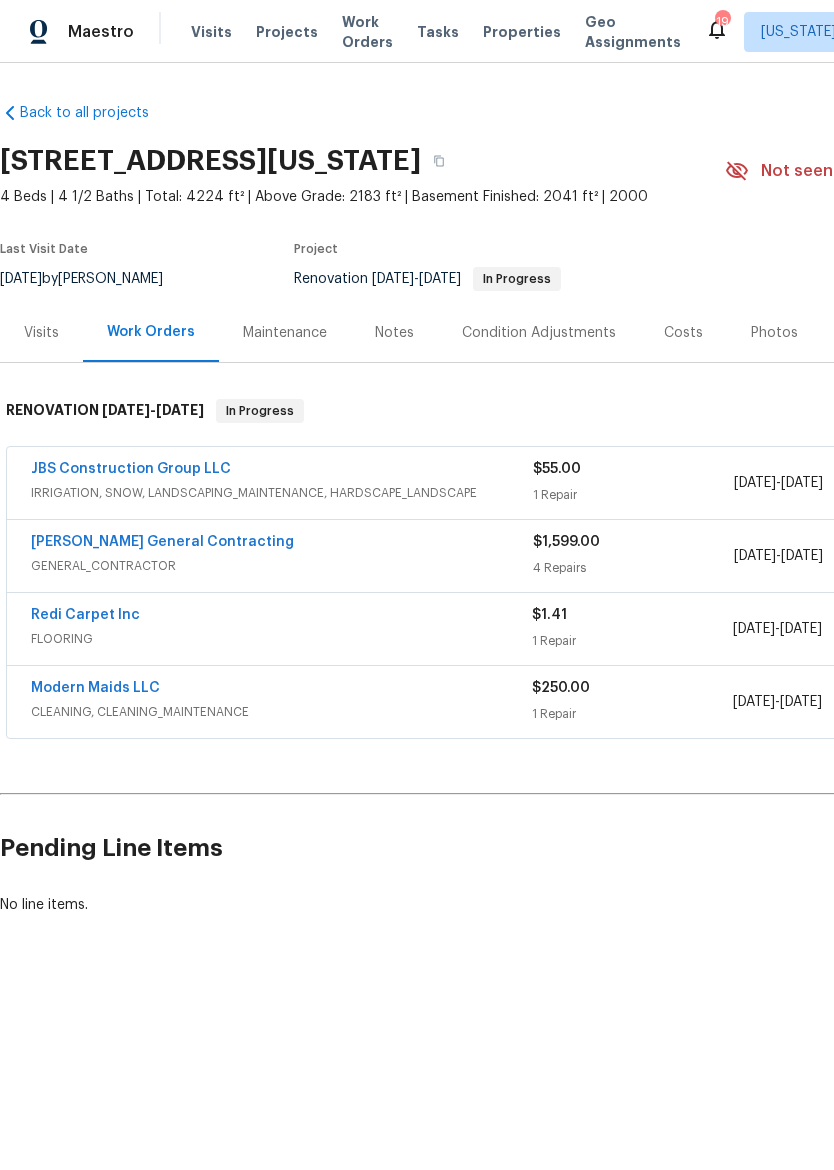 click on "Properties" at bounding box center [522, 32] 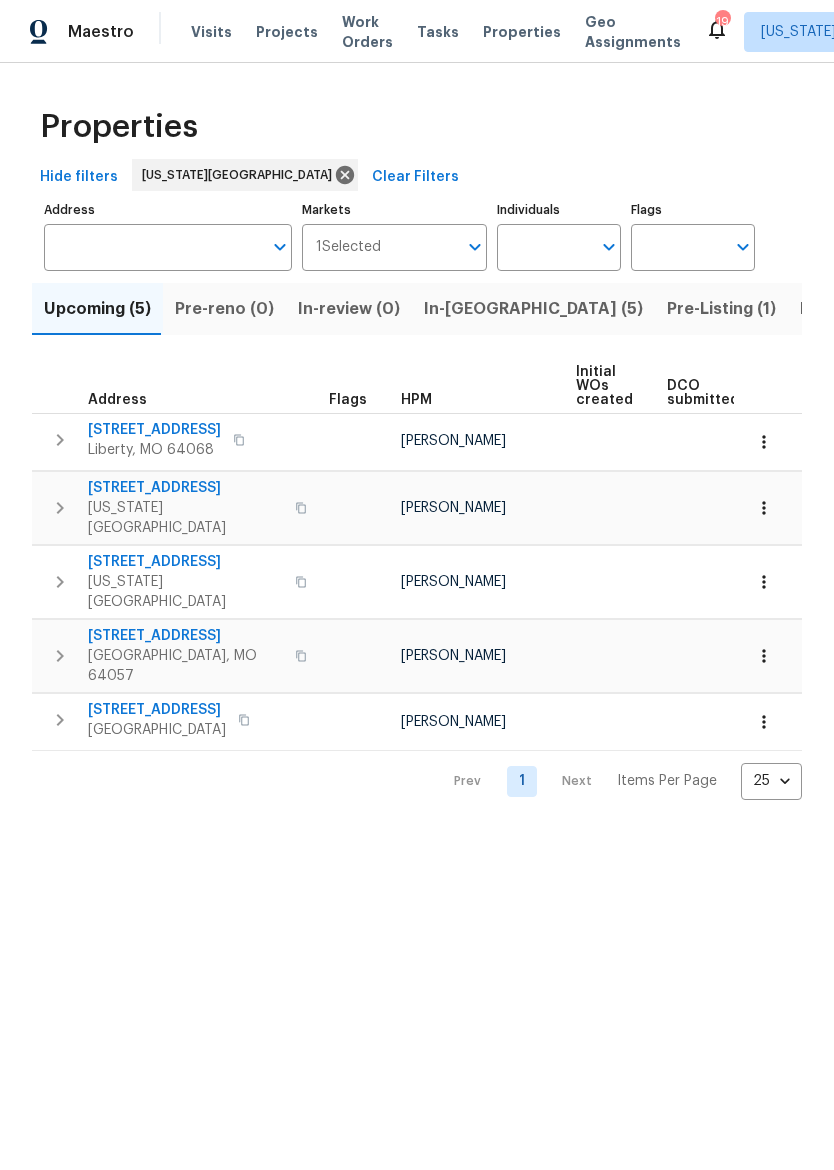 click on "In-reno (5)" at bounding box center [533, 309] 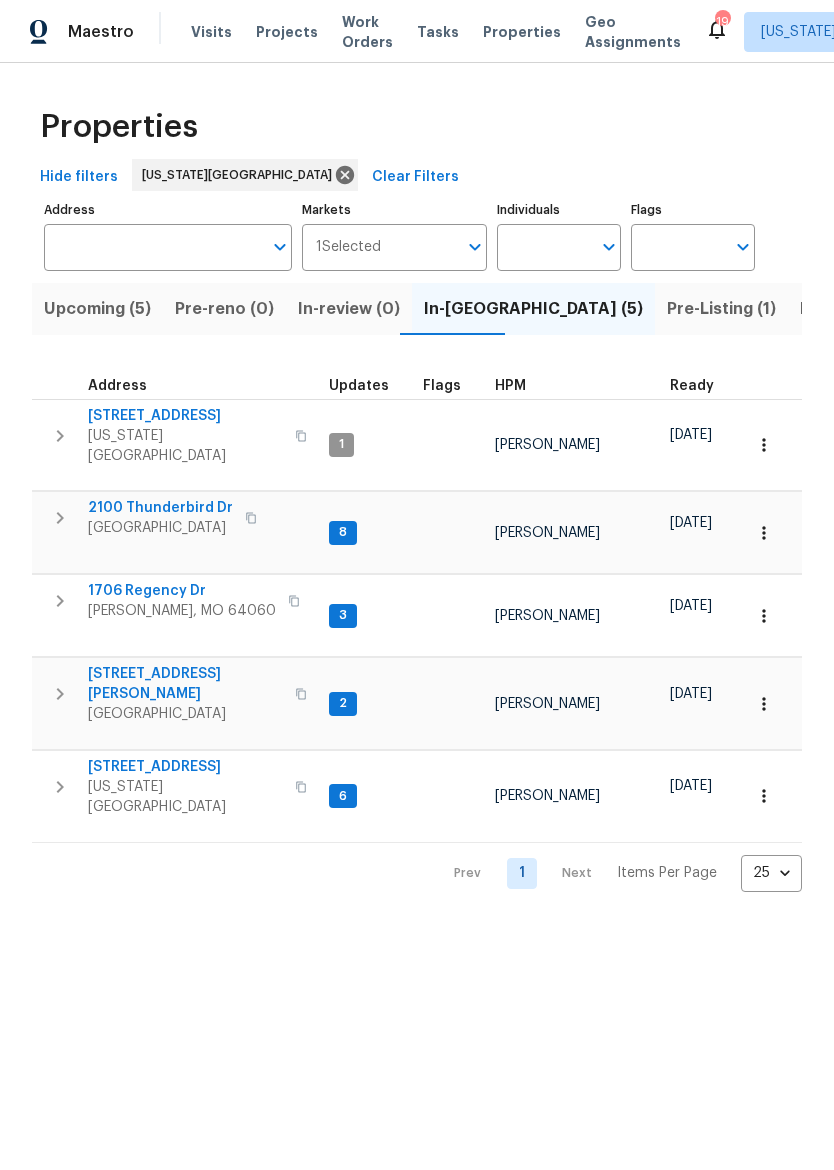 click on "[GEOGRAPHIC_DATA]" at bounding box center [160, 528] 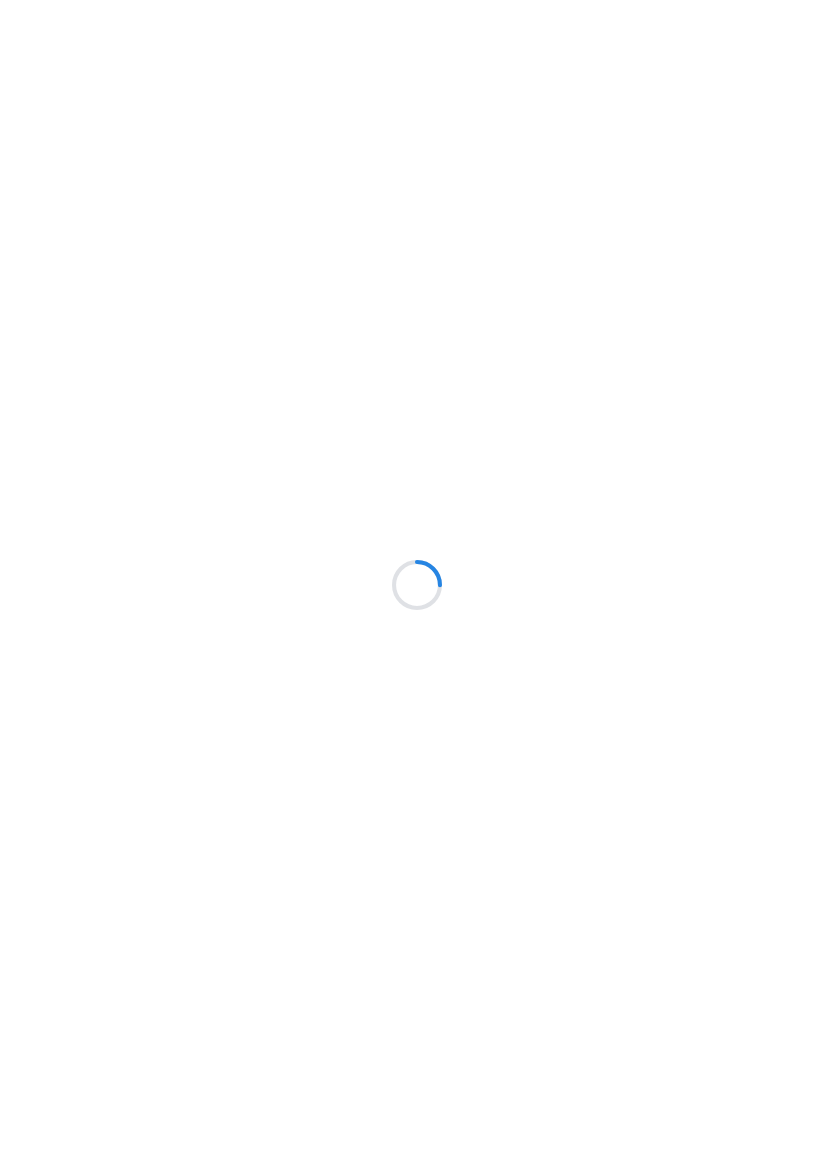 scroll, scrollTop: 0, scrollLeft: 0, axis: both 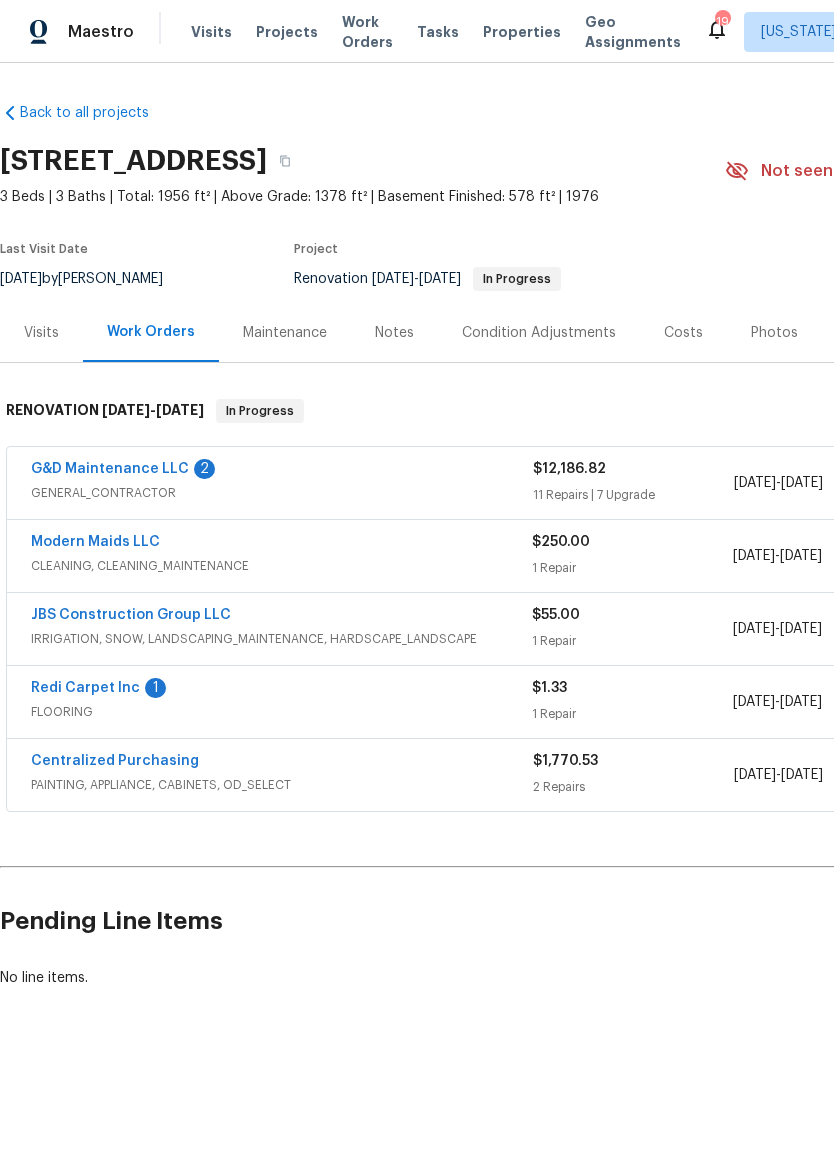click on "Redi Carpet Inc" at bounding box center [85, 688] 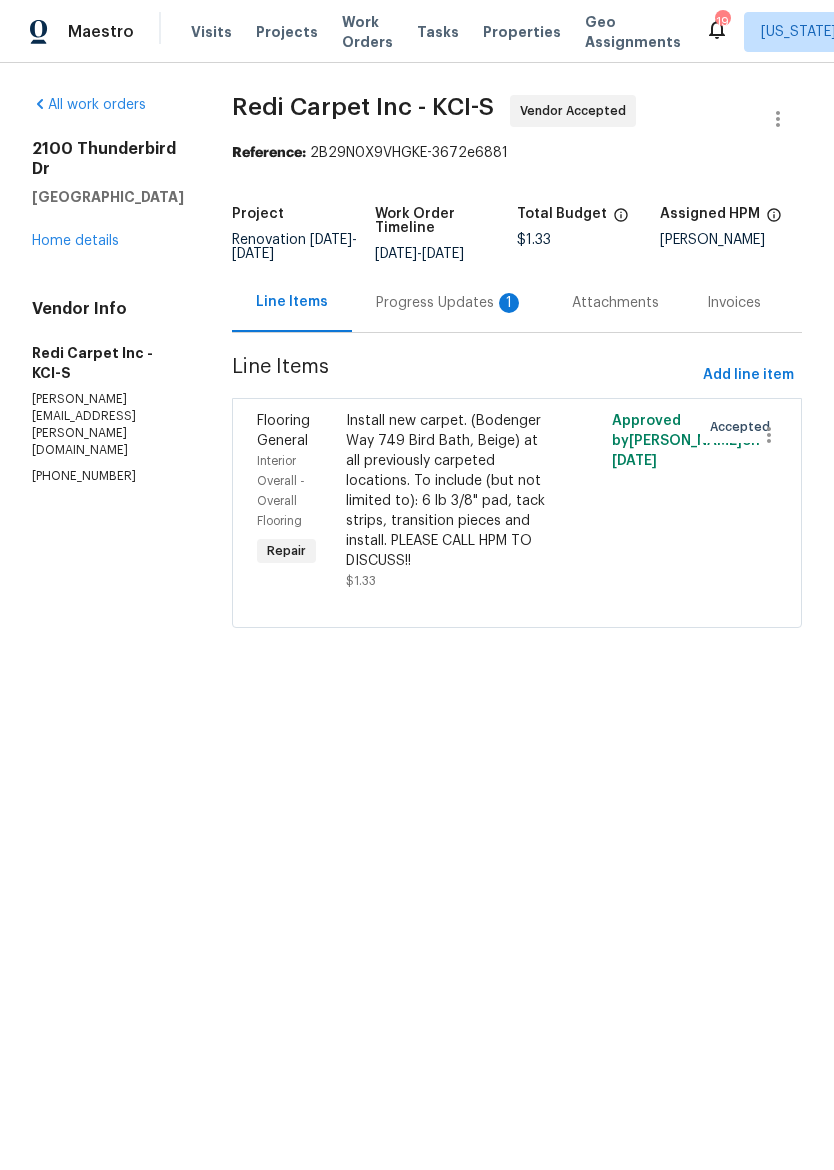 click on "Progress Updates 1" at bounding box center (450, 303) 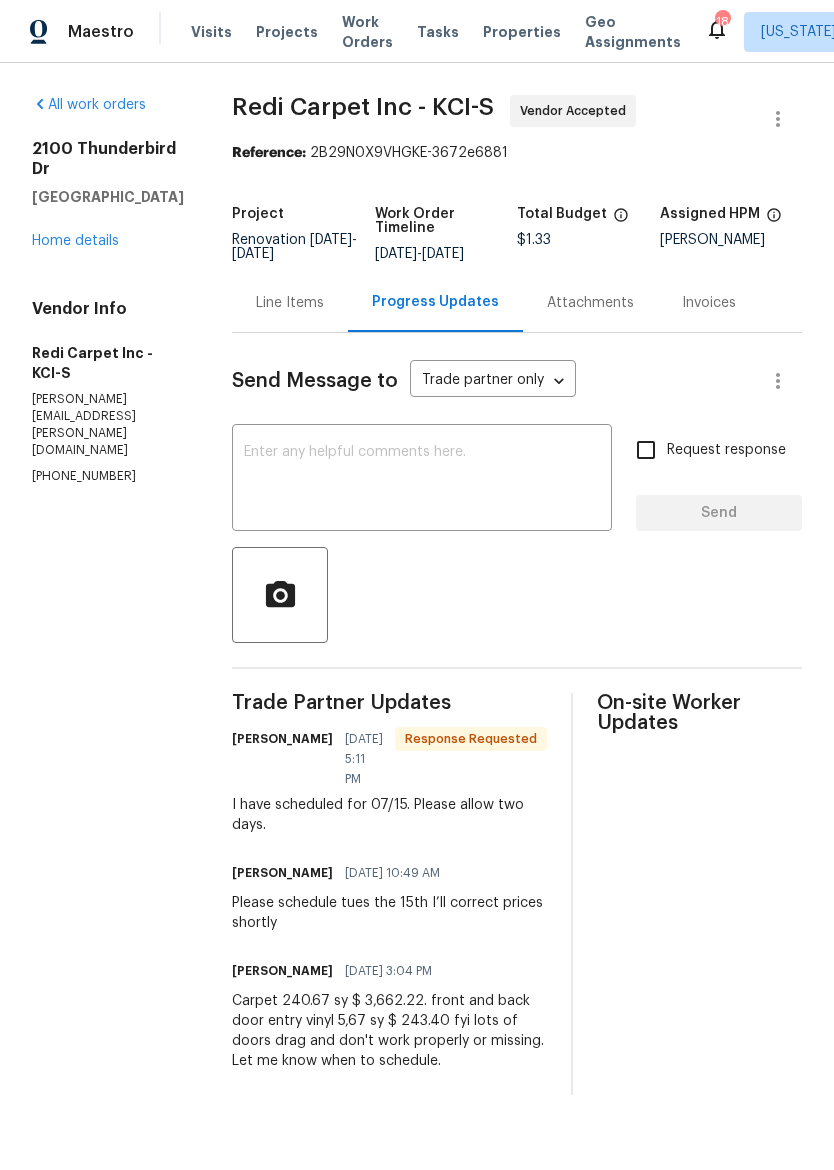click on "Line Items" at bounding box center [290, 303] 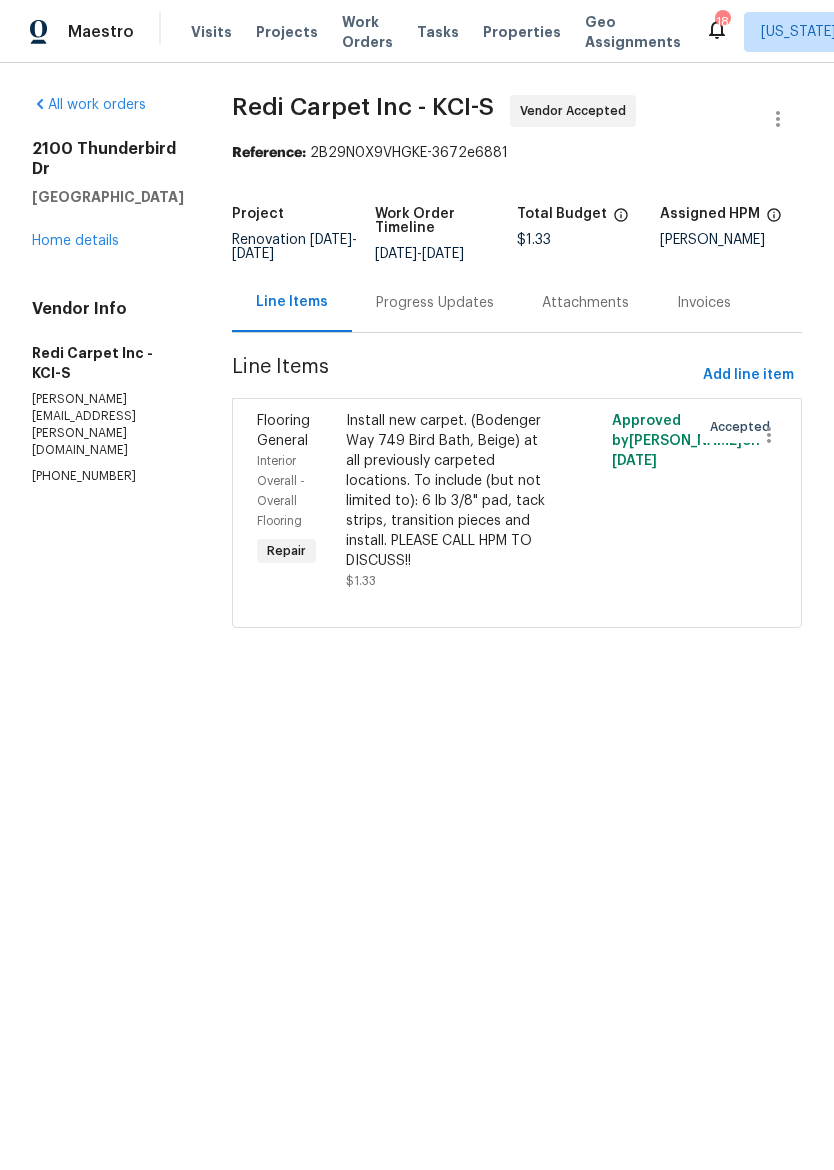 click on "Home details" at bounding box center (75, 241) 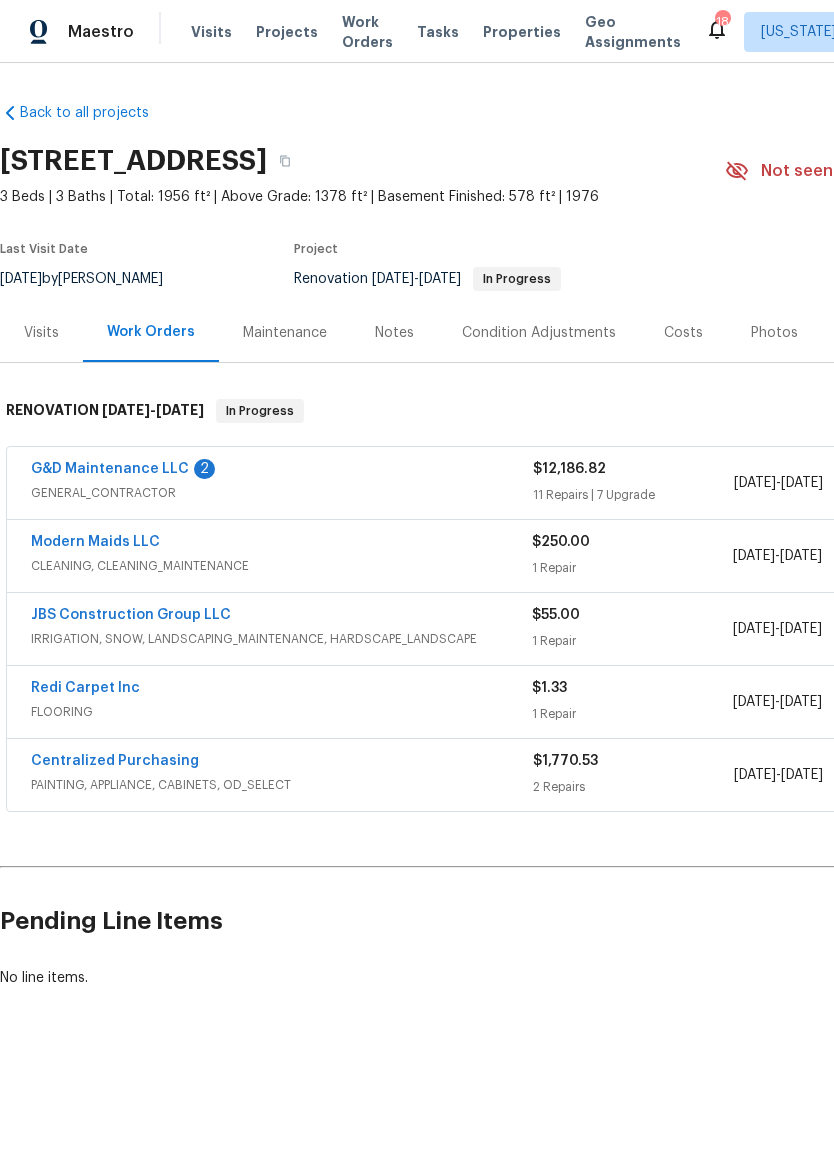 click on "Modern Maids LLC" at bounding box center [95, 542] 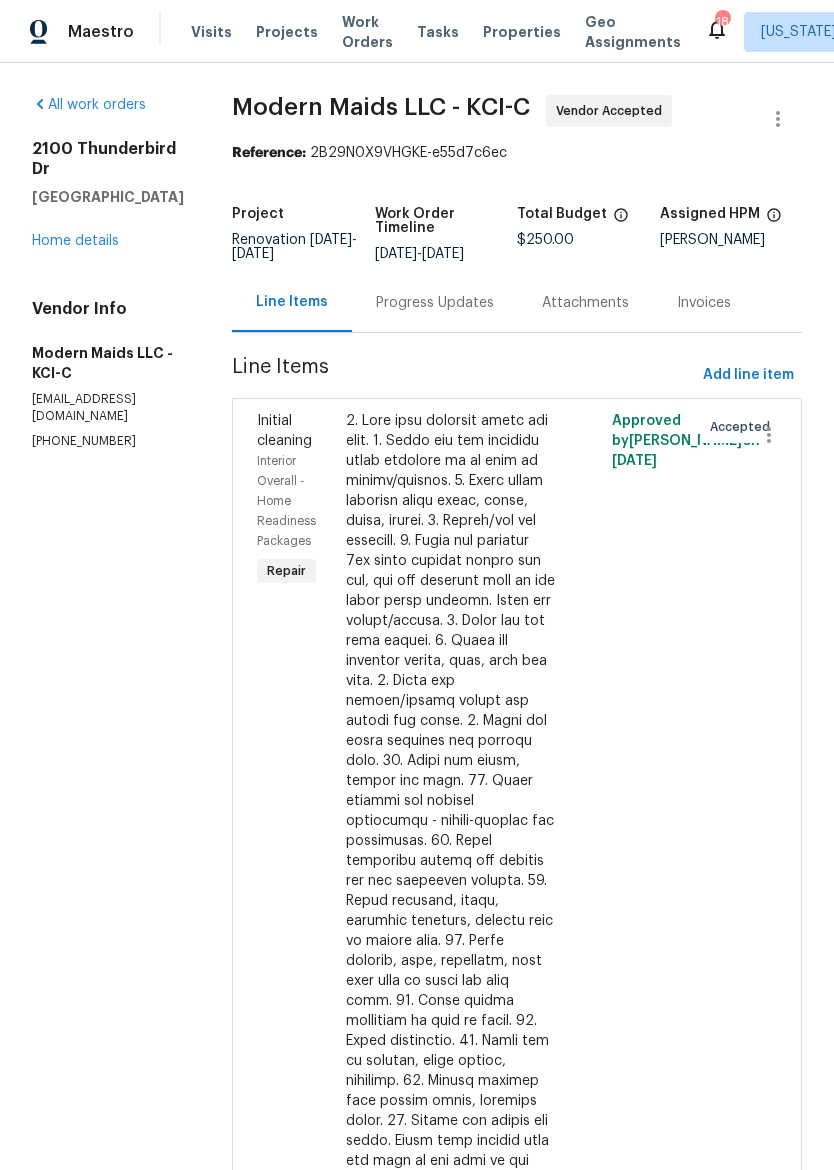 click on "Progress Updates" at bounding box center (435, 303) 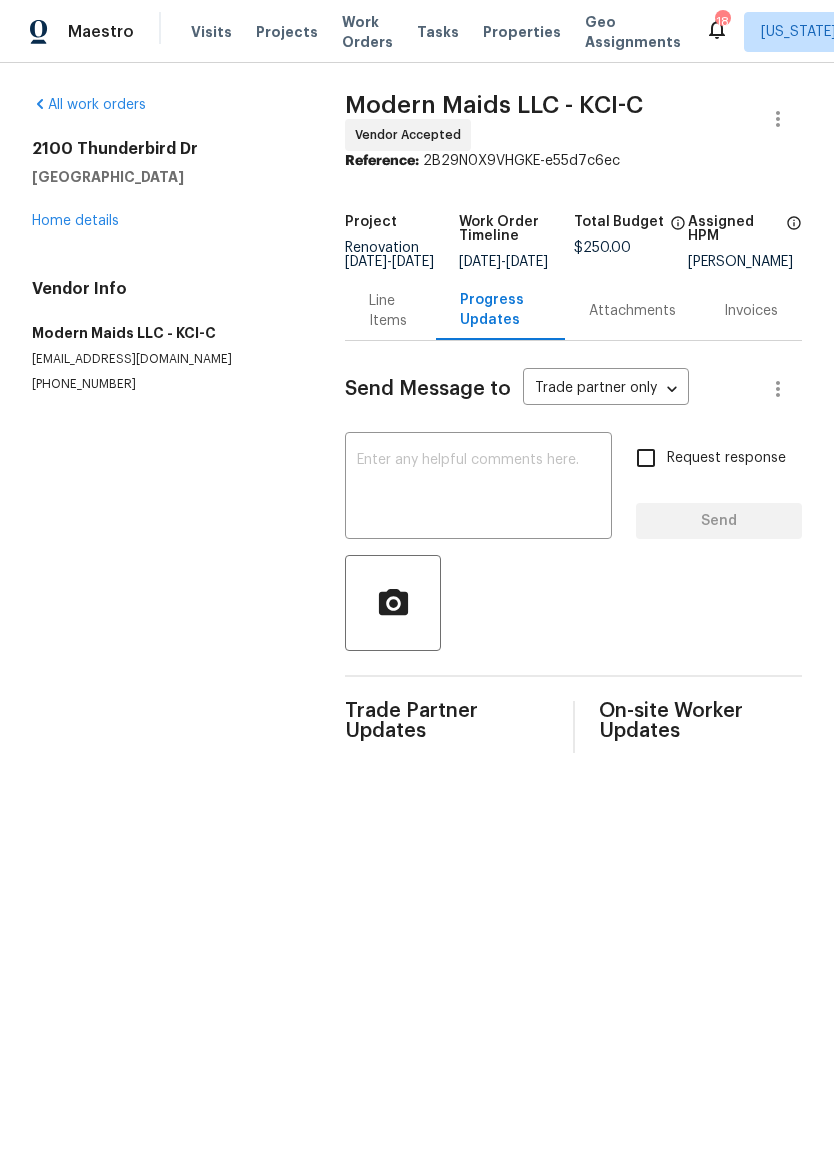 click at bounding box center [478, 488] 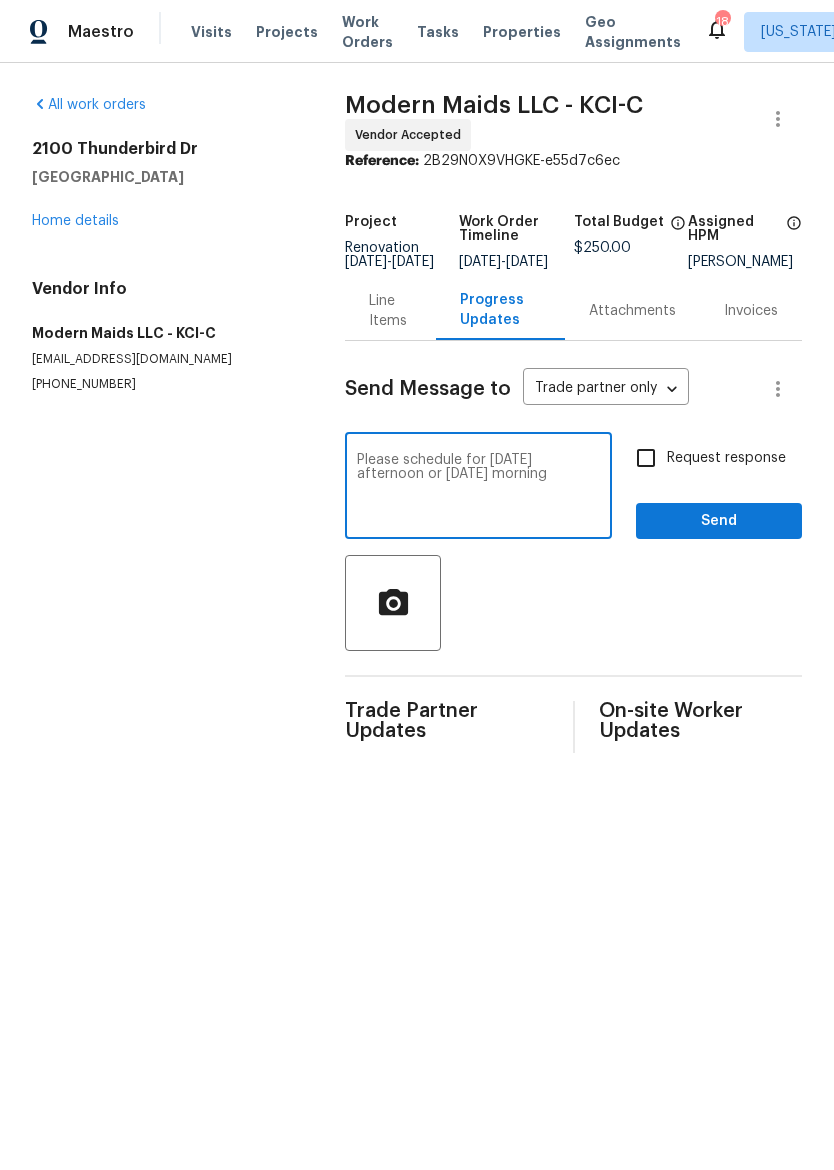 type on "Please schedule for Wednesday afternoon or Thursday morning" 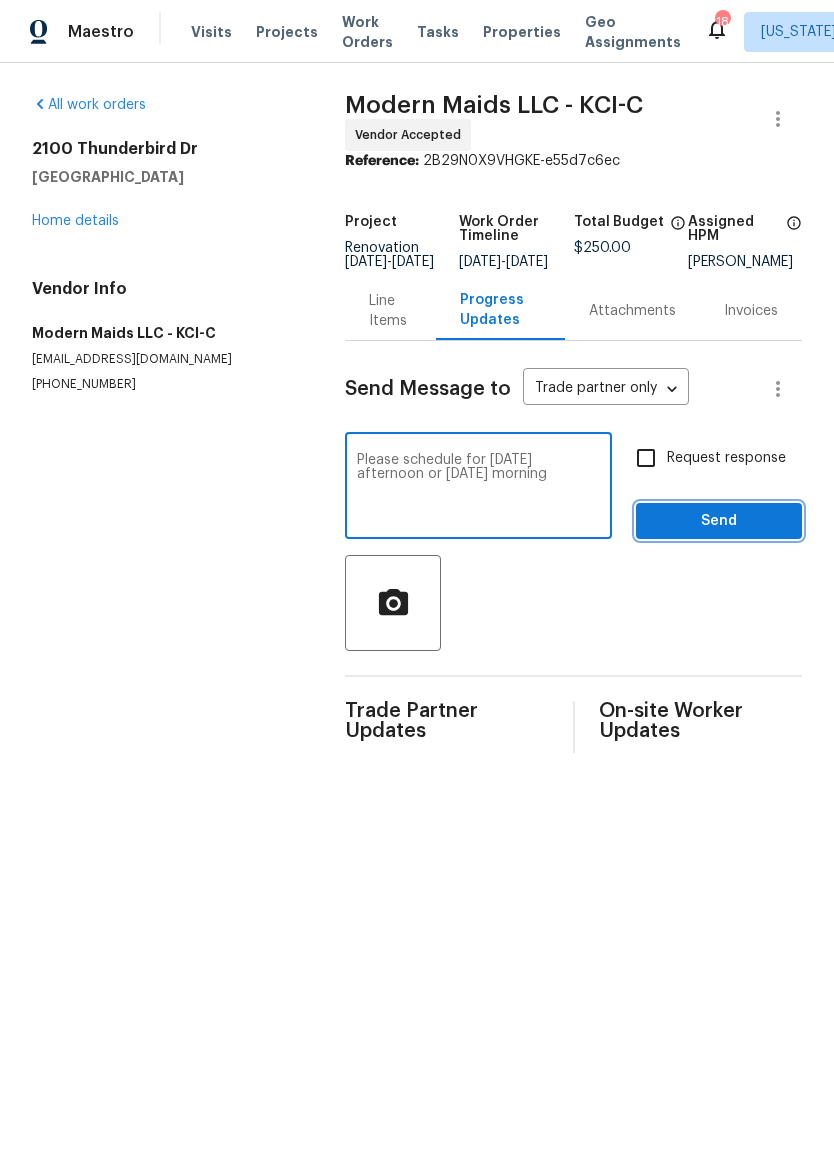 click on "Send" at bounding box center (719, 521) 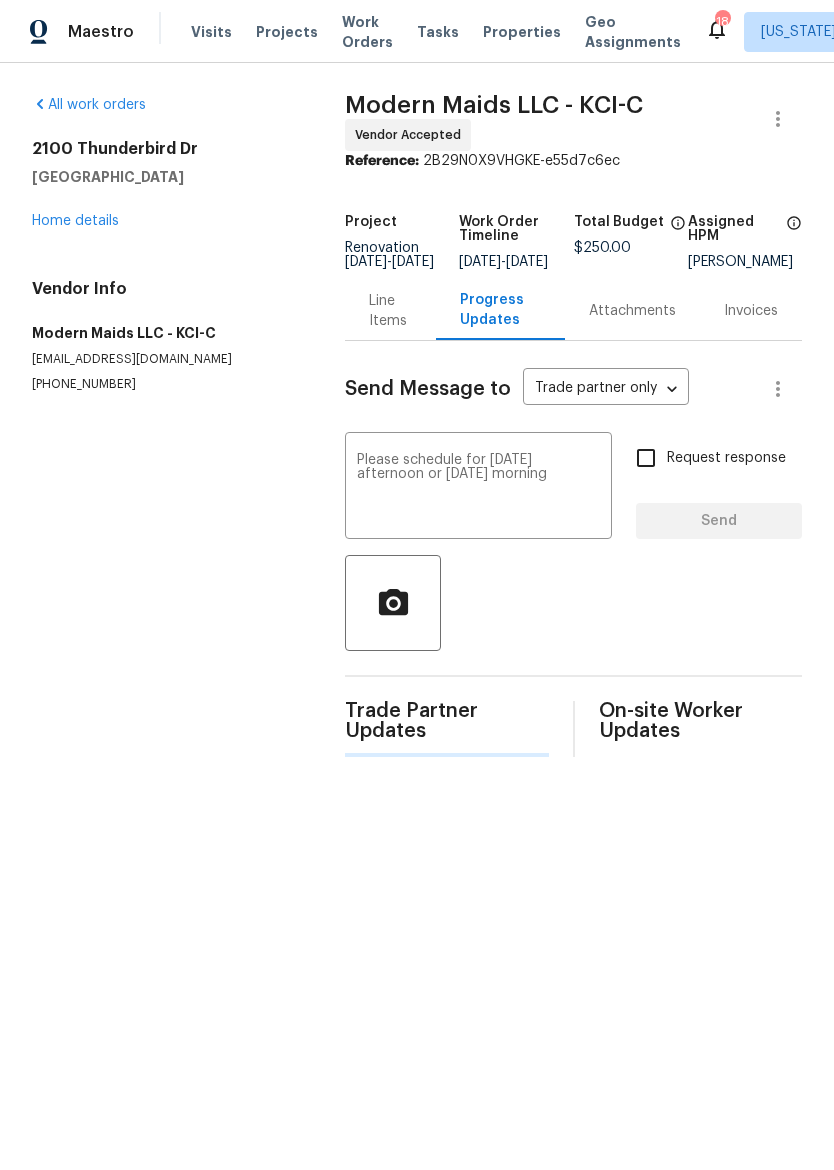 type 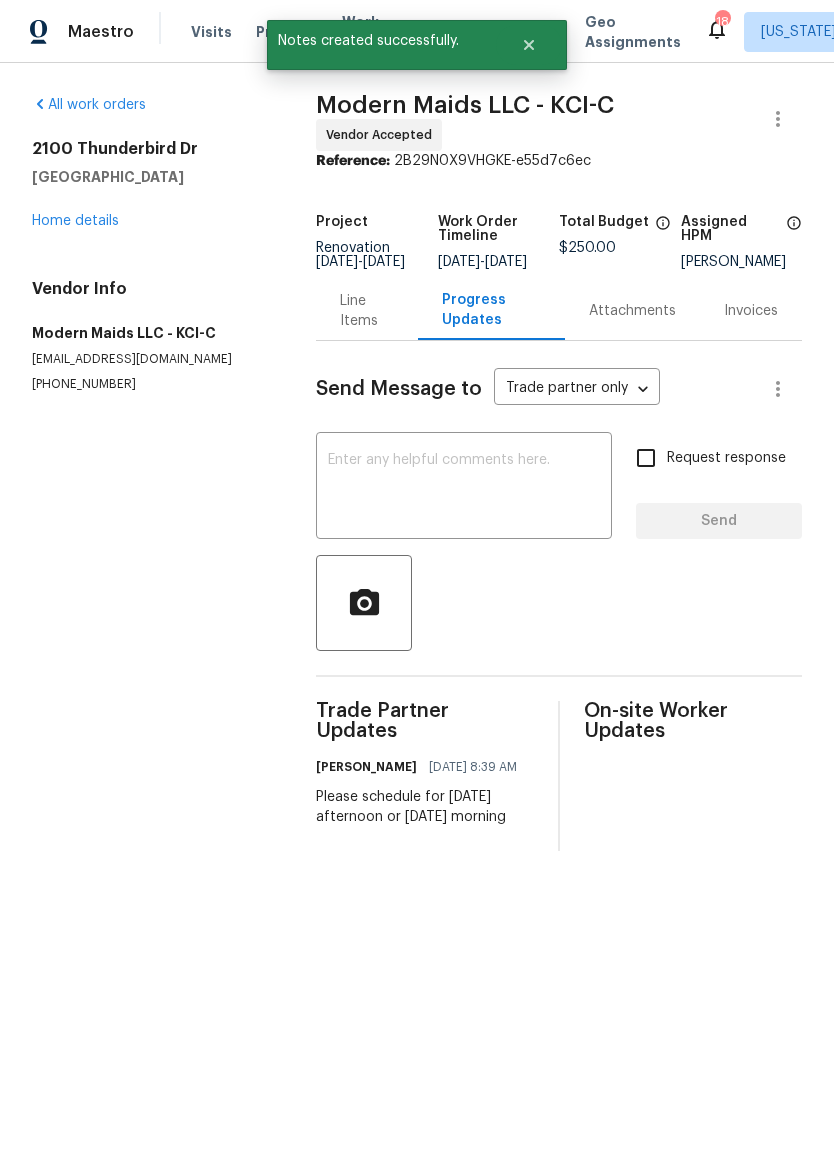 click on "All work orders 2100 Thunderbird Dr Harrisonville, MO 64701 Home details Vendor Info Modern Maids LLC - KCI-C services@modernmaidsdallas.com (512) 925-8391" at bounding box center [150, 244] 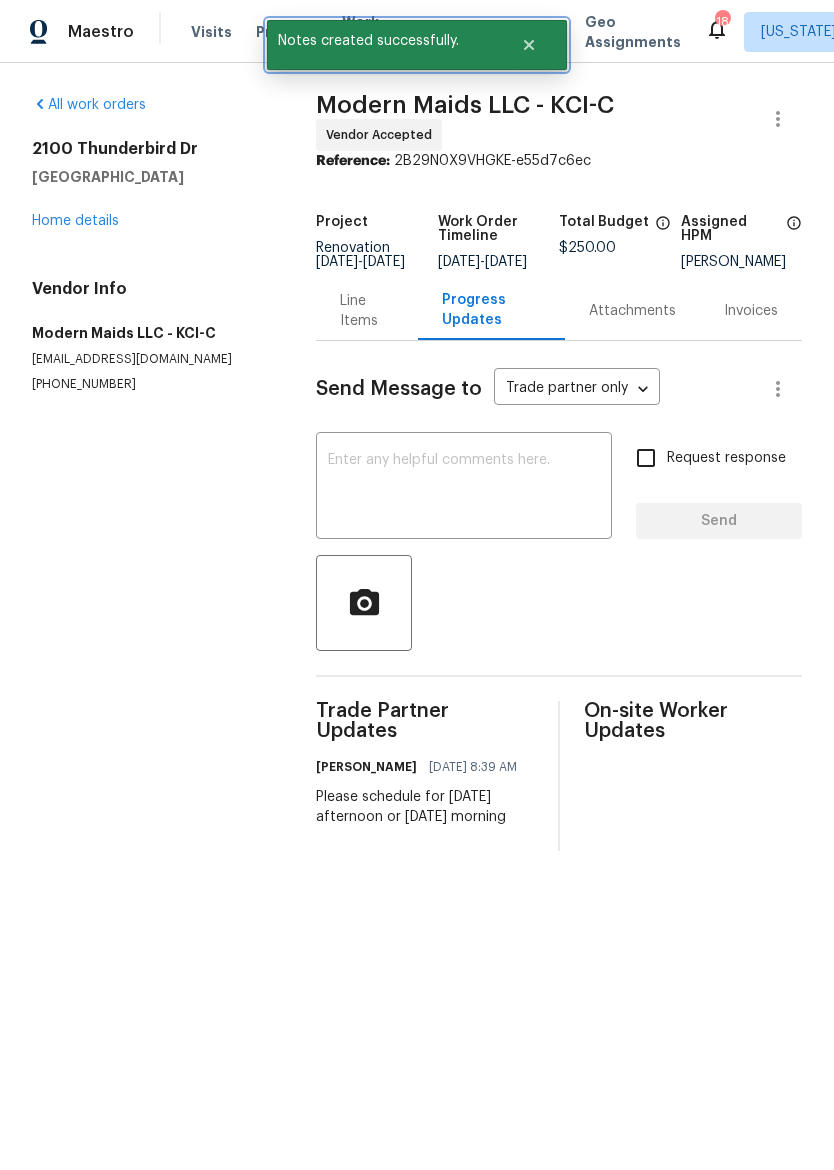 click 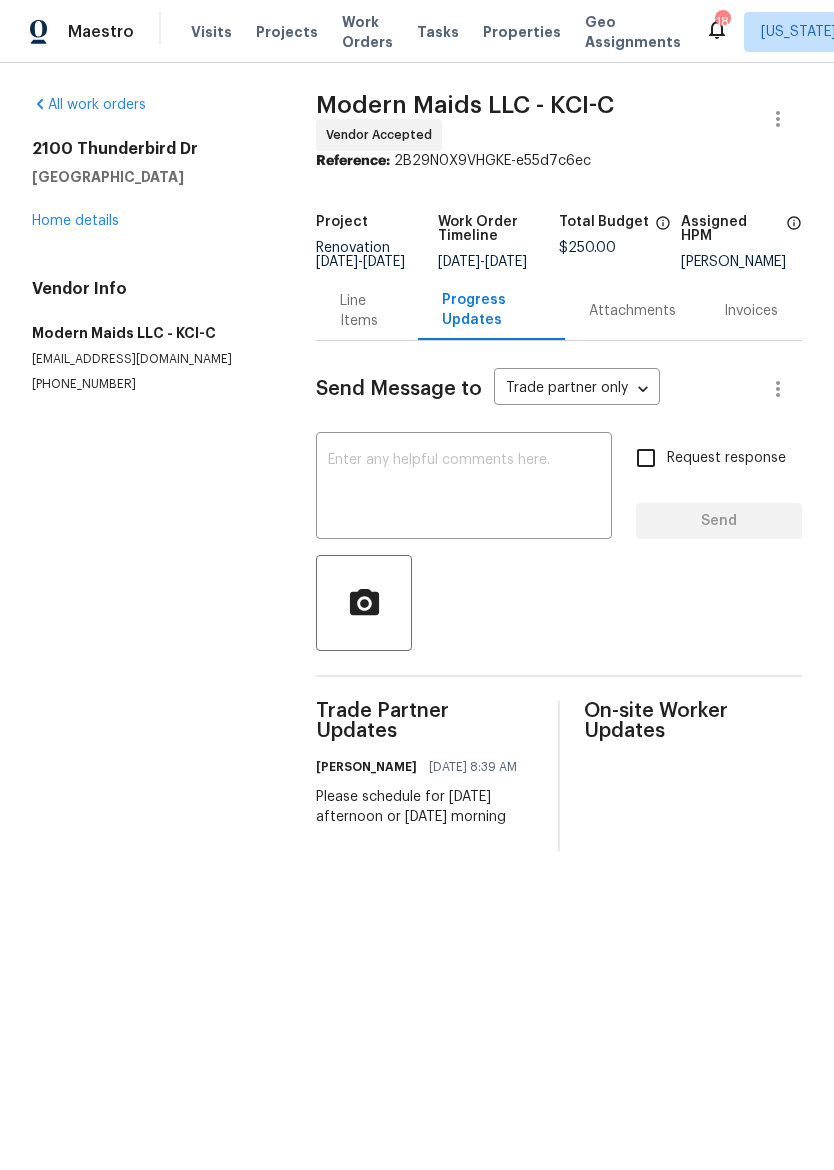 click on "Visits Projects Work Orders Tasks Properties Geo Assignments" at bounding box center [448, 32] 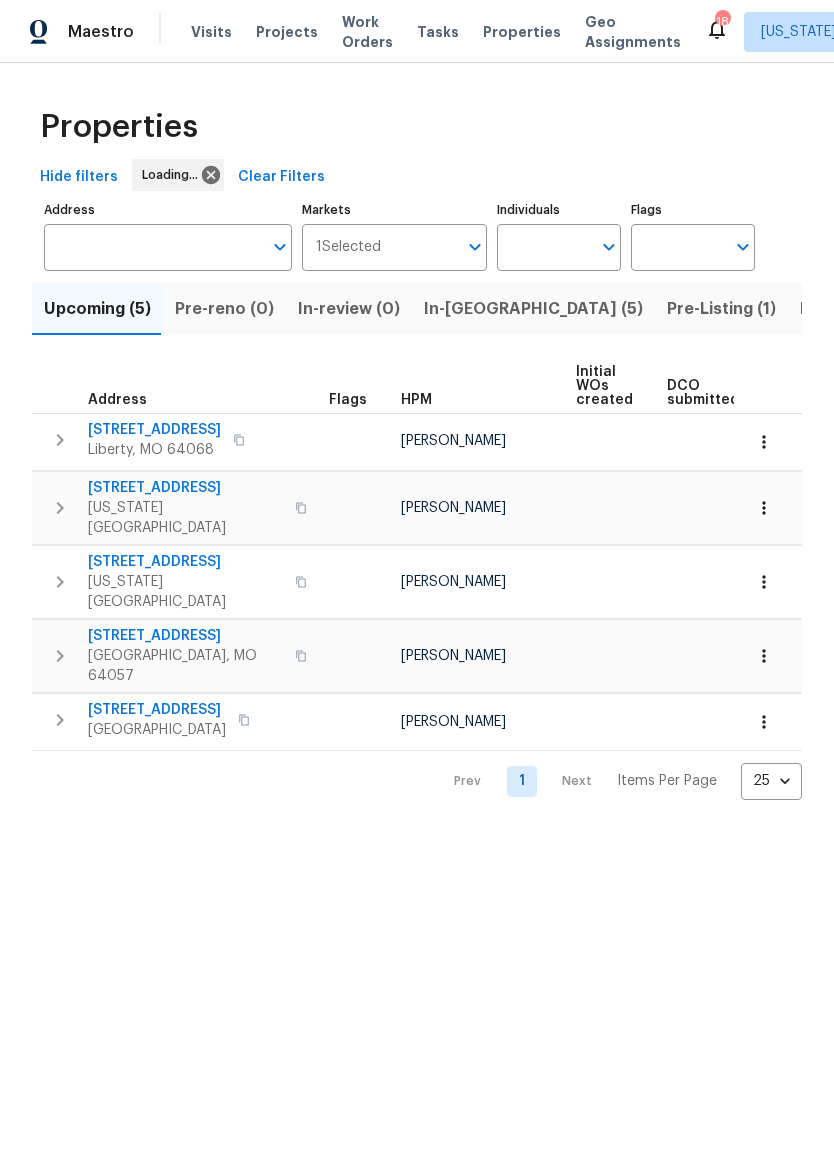 click on "In-reno (5)" at bounding box center (533, 309) 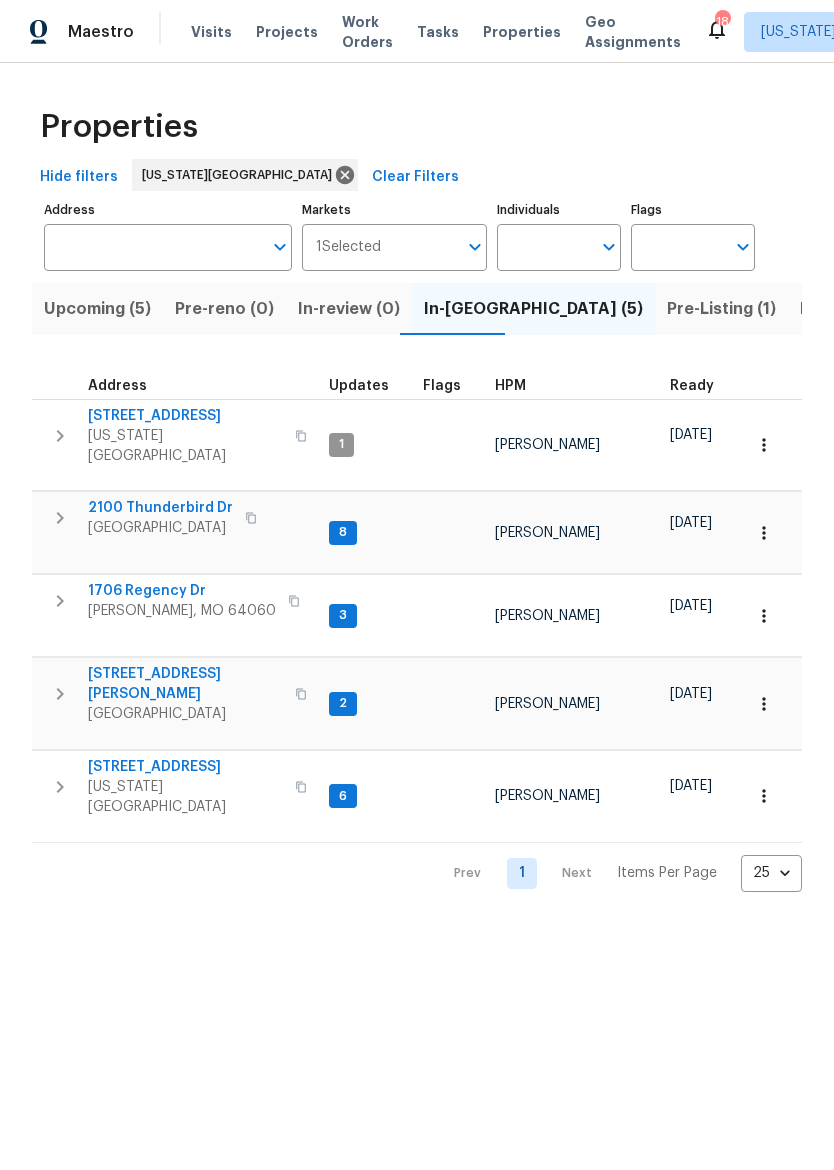 click on "Kearney, MO 64060" at bounding box center [182, 611] 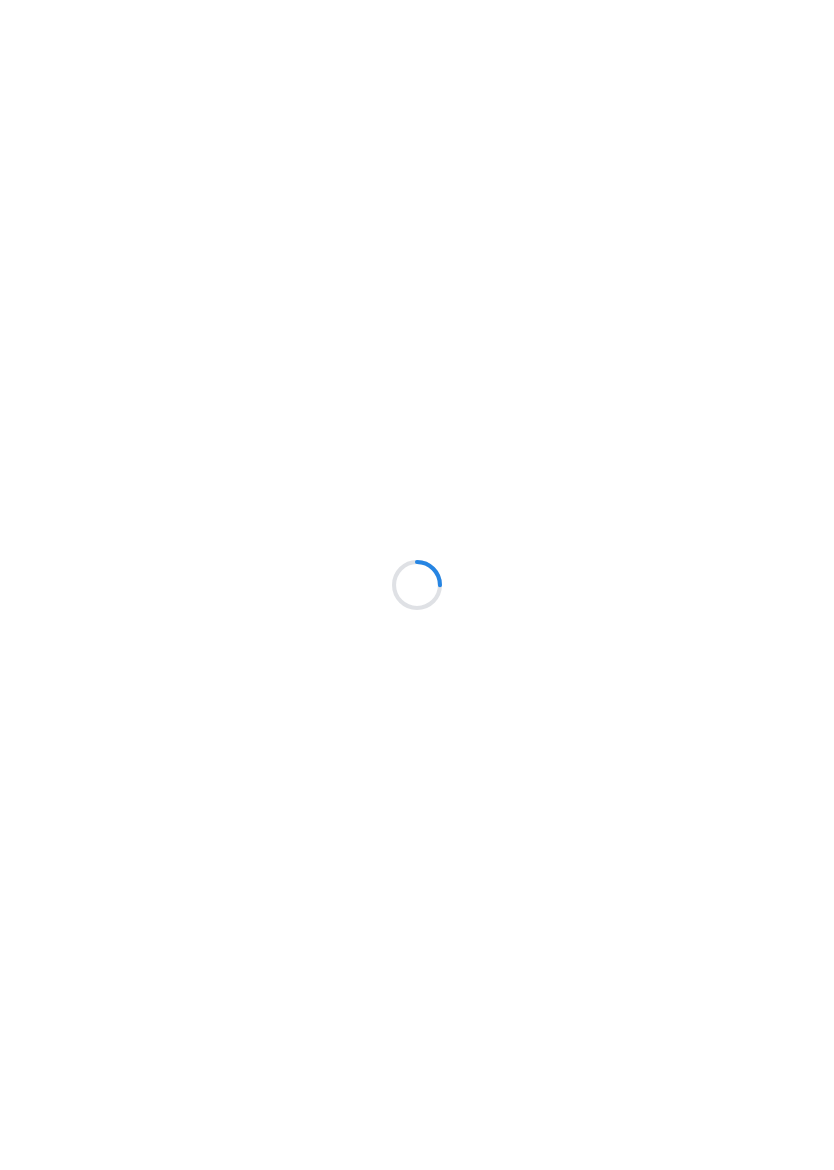 scroll, scrollTop: 0, scrollLeft: 0, axis: both 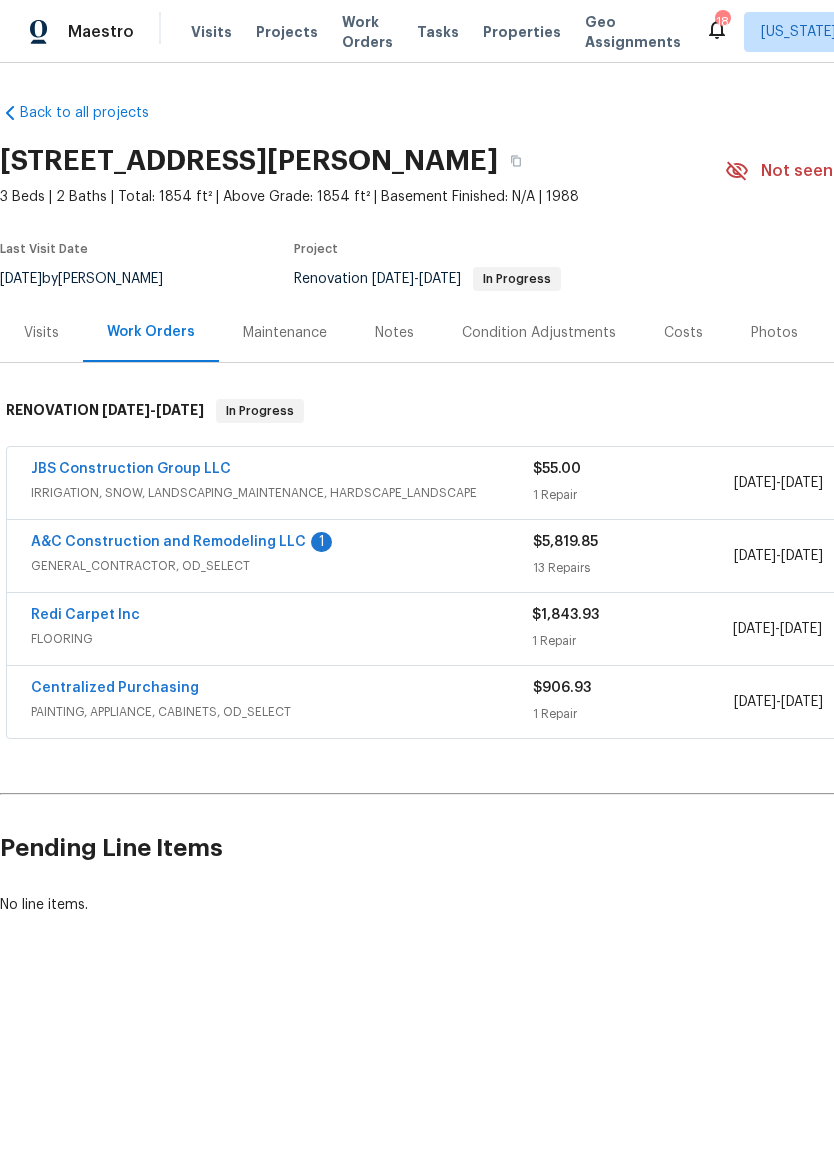 click on "Redi Carpet Inc" at bounding box center [85, 615] 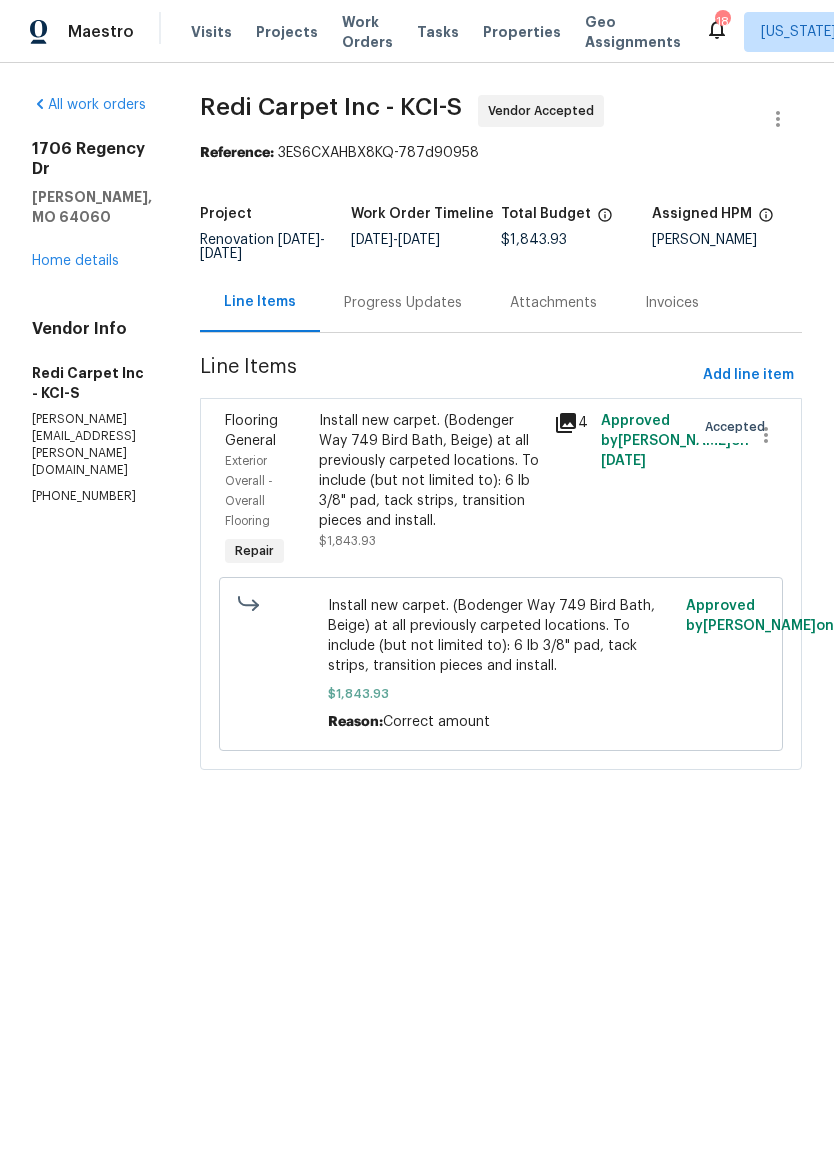 click on "Progress Updates" at bounding box center (403, 303) 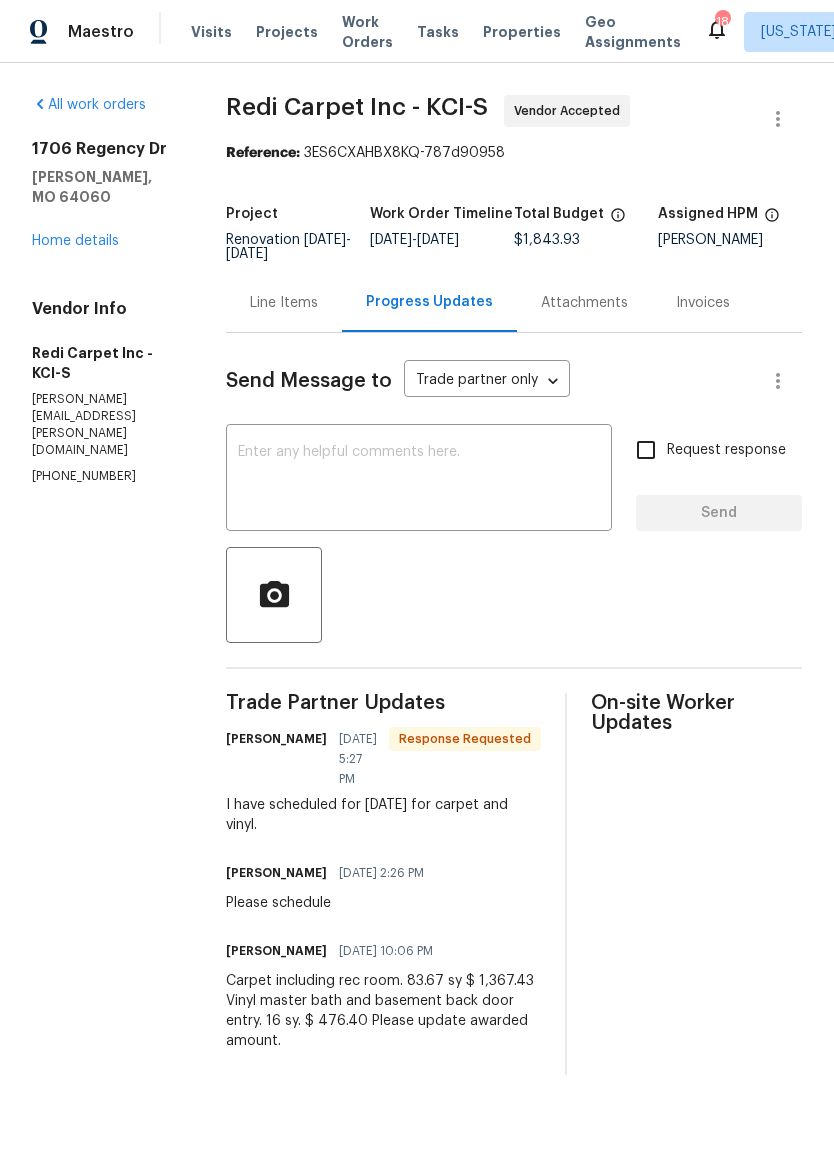 click on "Line Items" at bounding box center (284, 303) 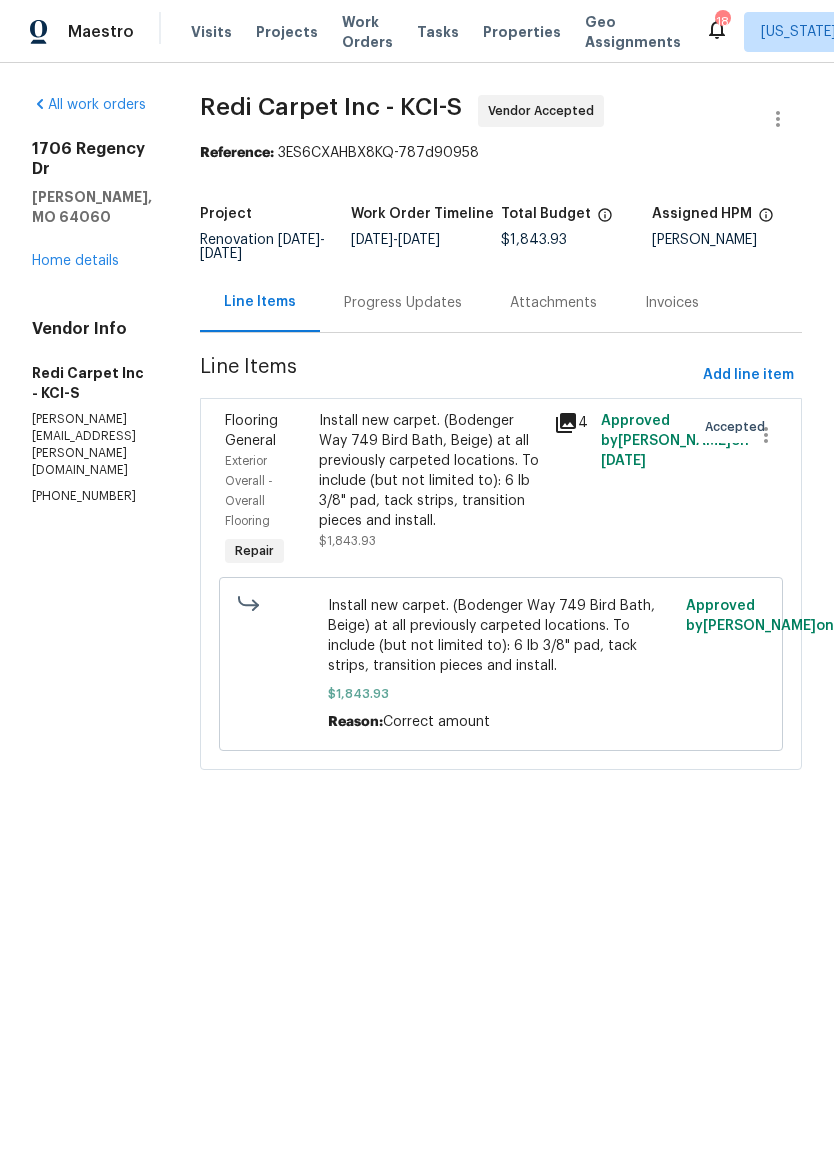 click on "Home details" at bounding box center (75, 261) 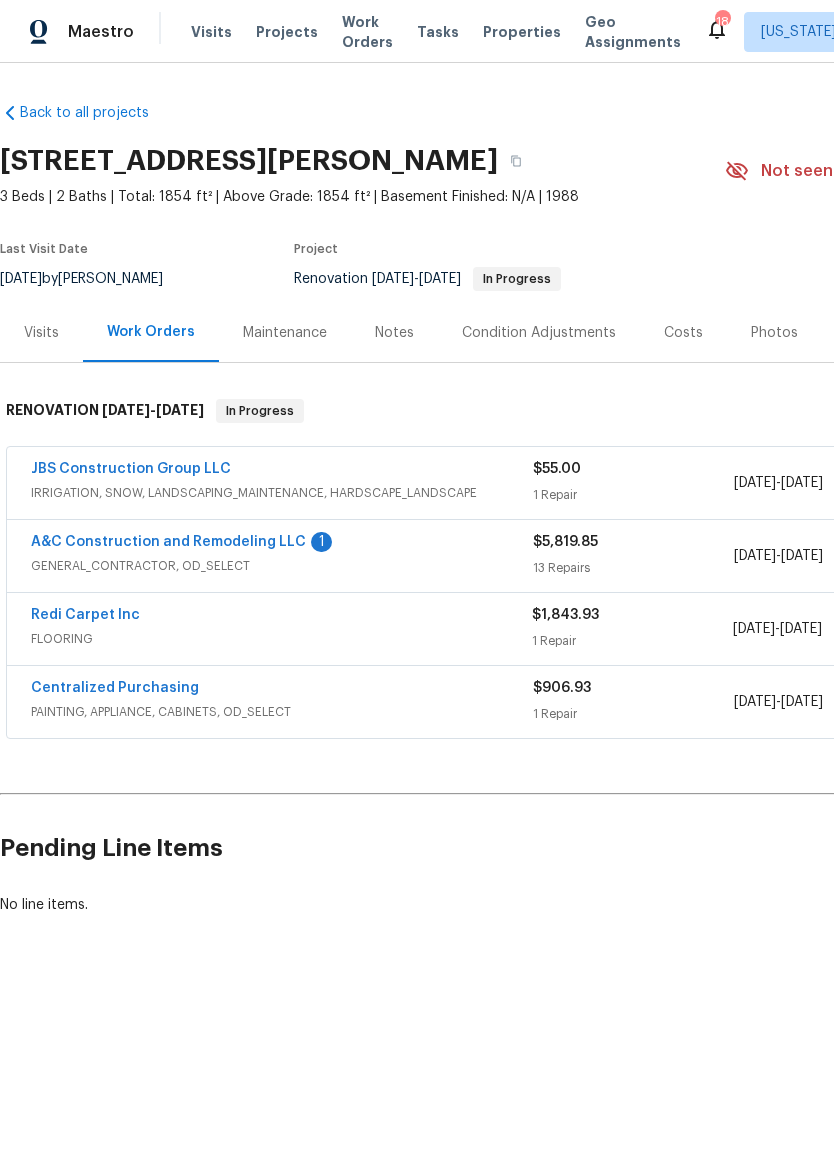 click on "A&C Construction and Remodeling LLC" at bounding box center (168, 542) 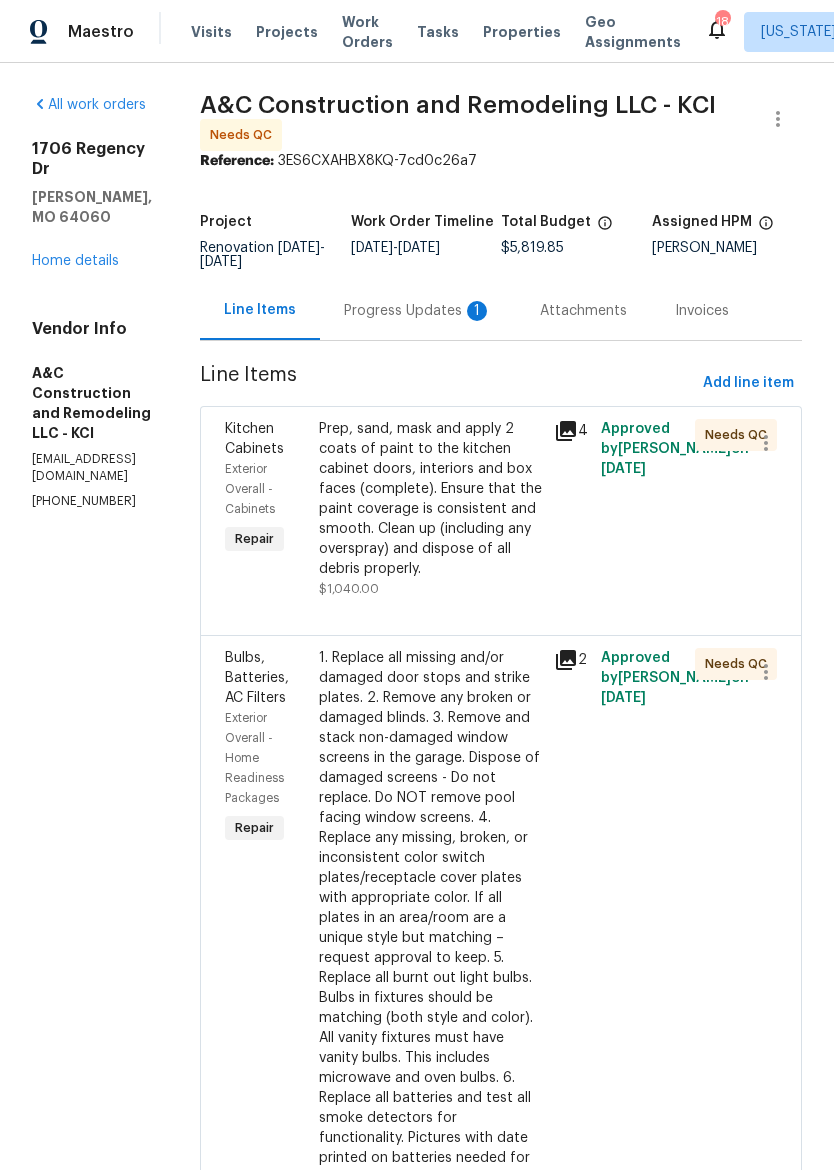 click on "Progress Updates 1" at bounding box center [418, 311] 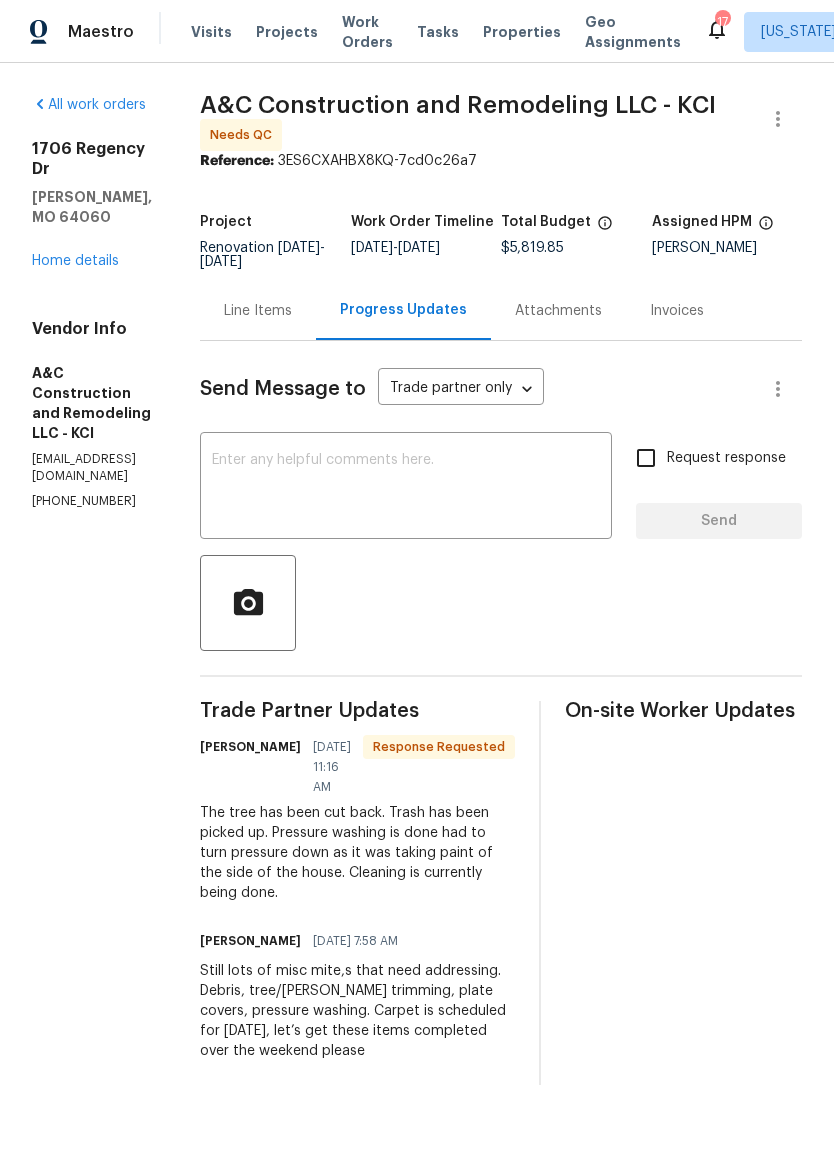 click on "Line Items" at bounding box center [258, 310] 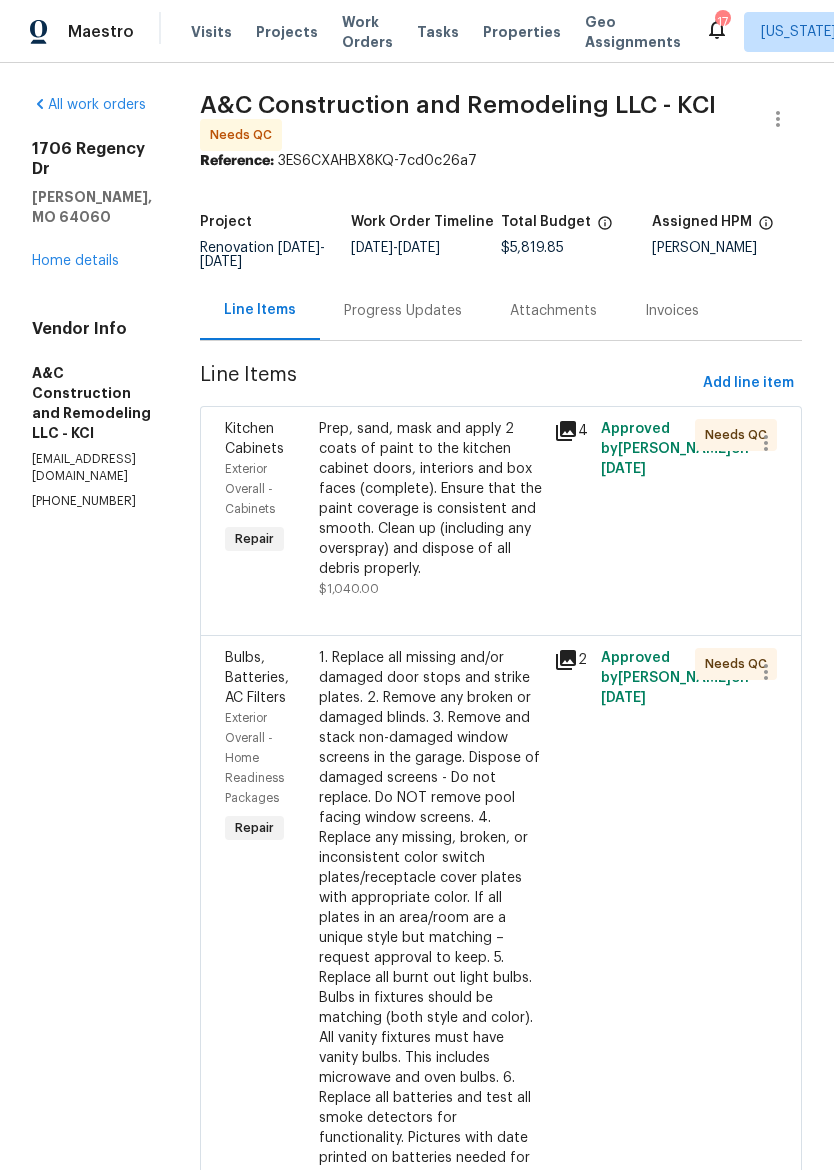 click on "Line Items" at bounding box center [260, 310] 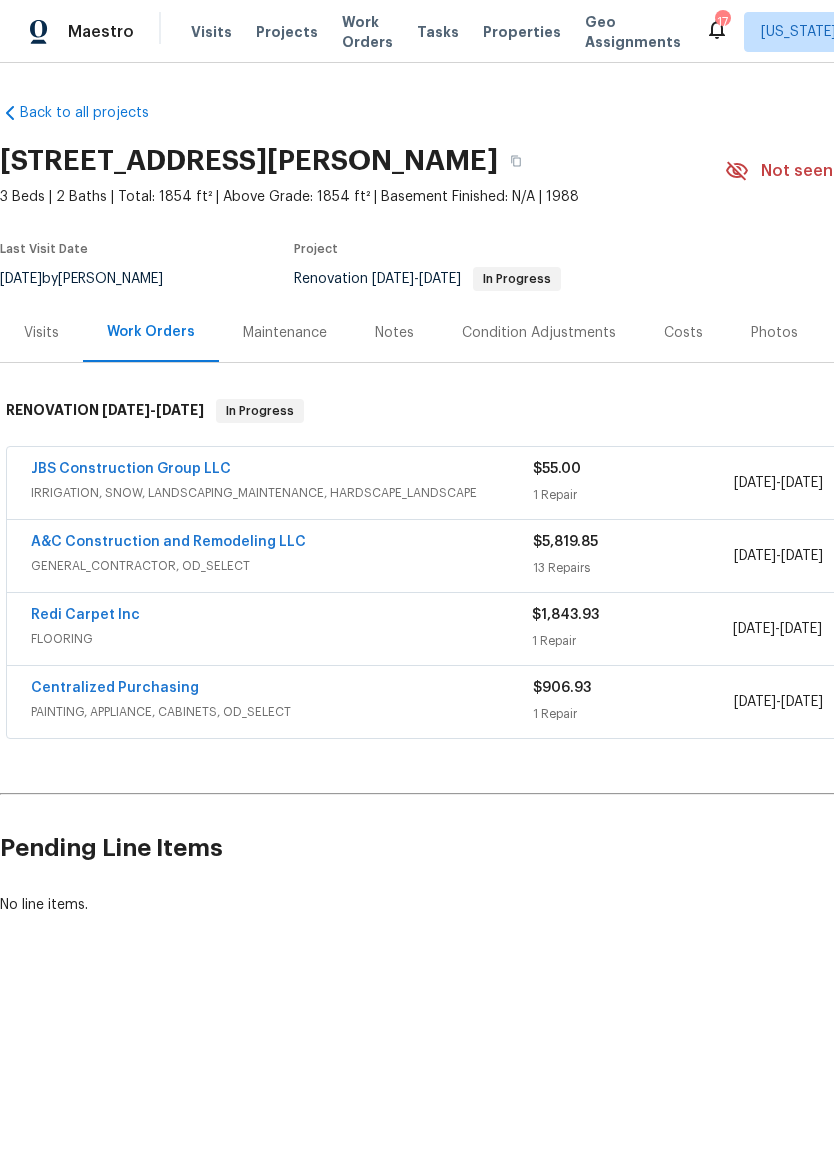 scroll, scrollTop: 0, scrollLeft: 0, axis: both 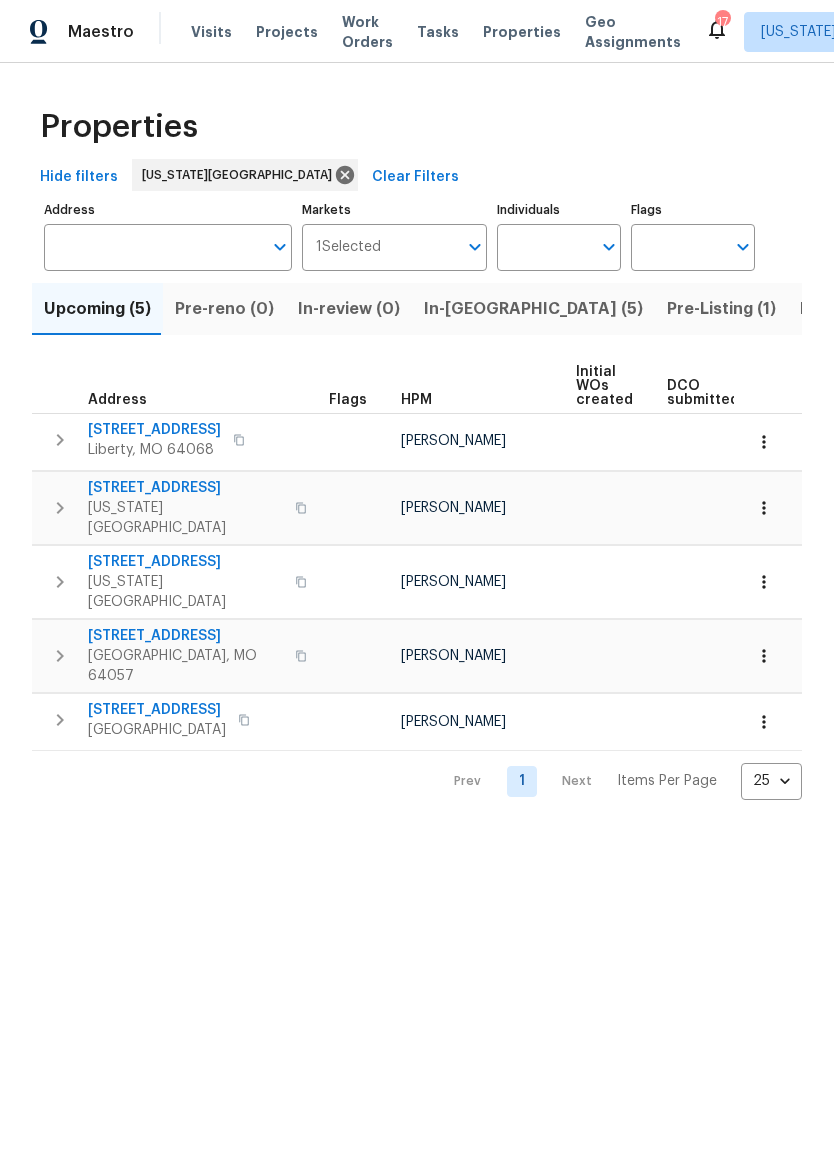click on "In-[GEOGRAPHIC_DATA] (5)" at bounding box center [533, 309] 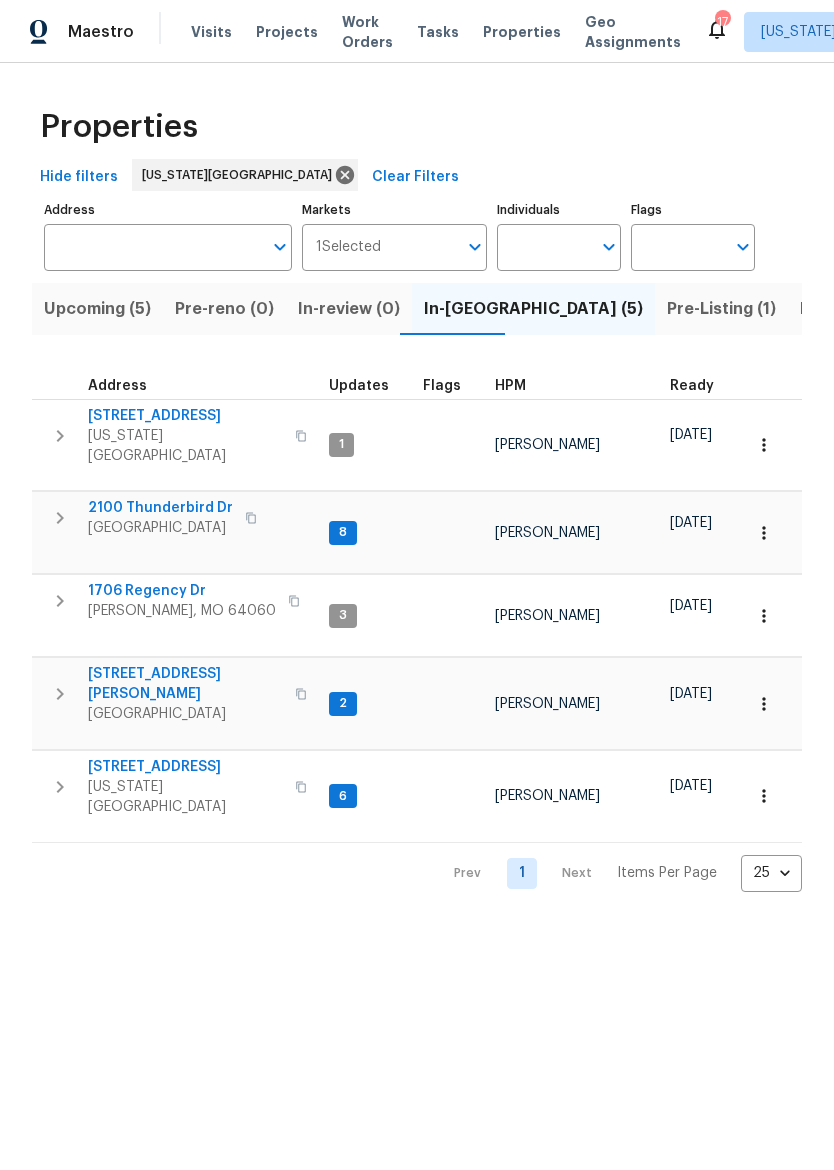 click on "Maestro" at bounding box center (101, 32) 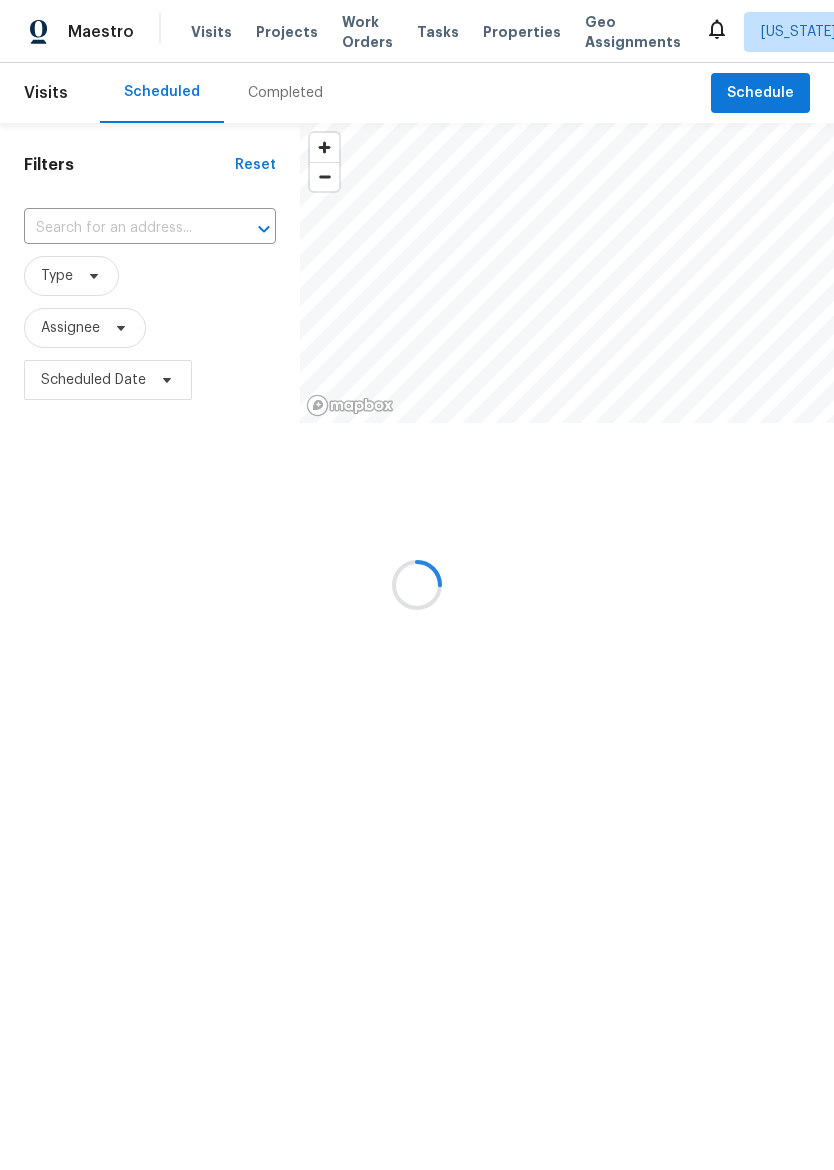 scroll, scrollTop: 0, scrollLeft: 0, axis: both 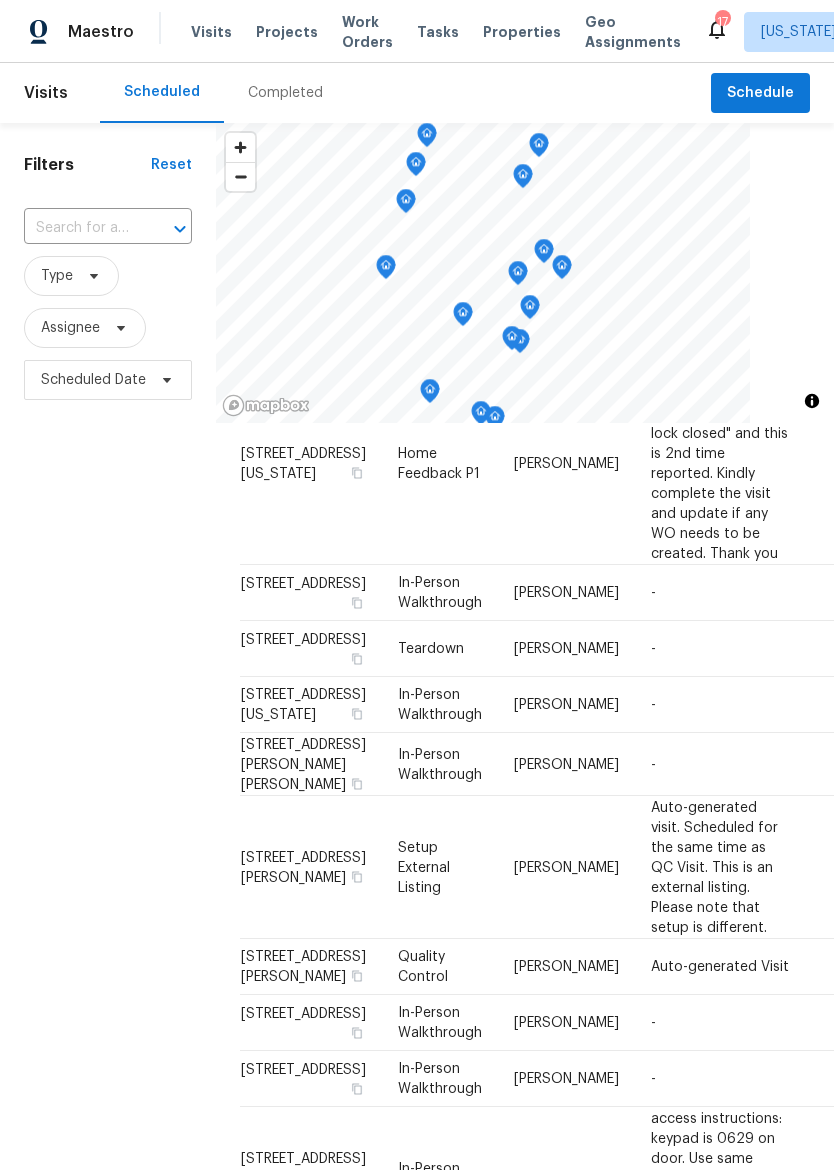 click on "[DATE]" at bounding box center [856, 463] 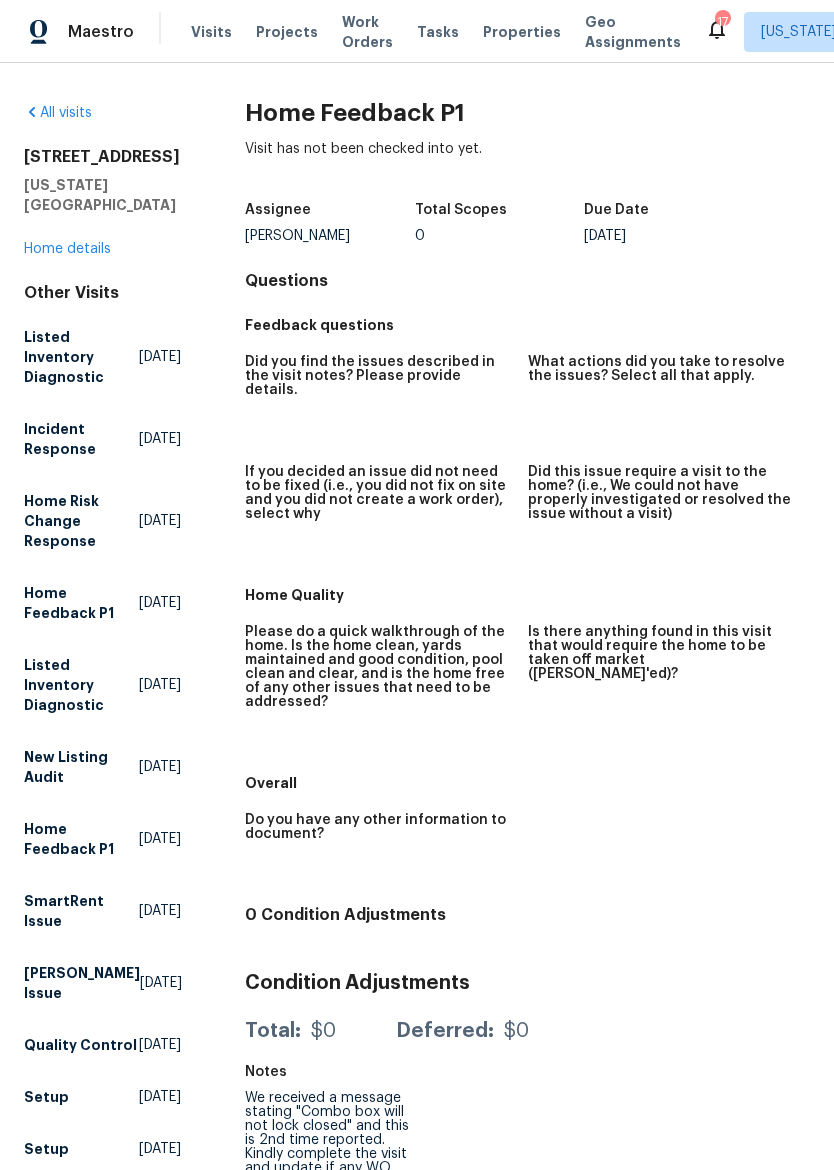 click on "Maestro" at bounding box center [67, 32] 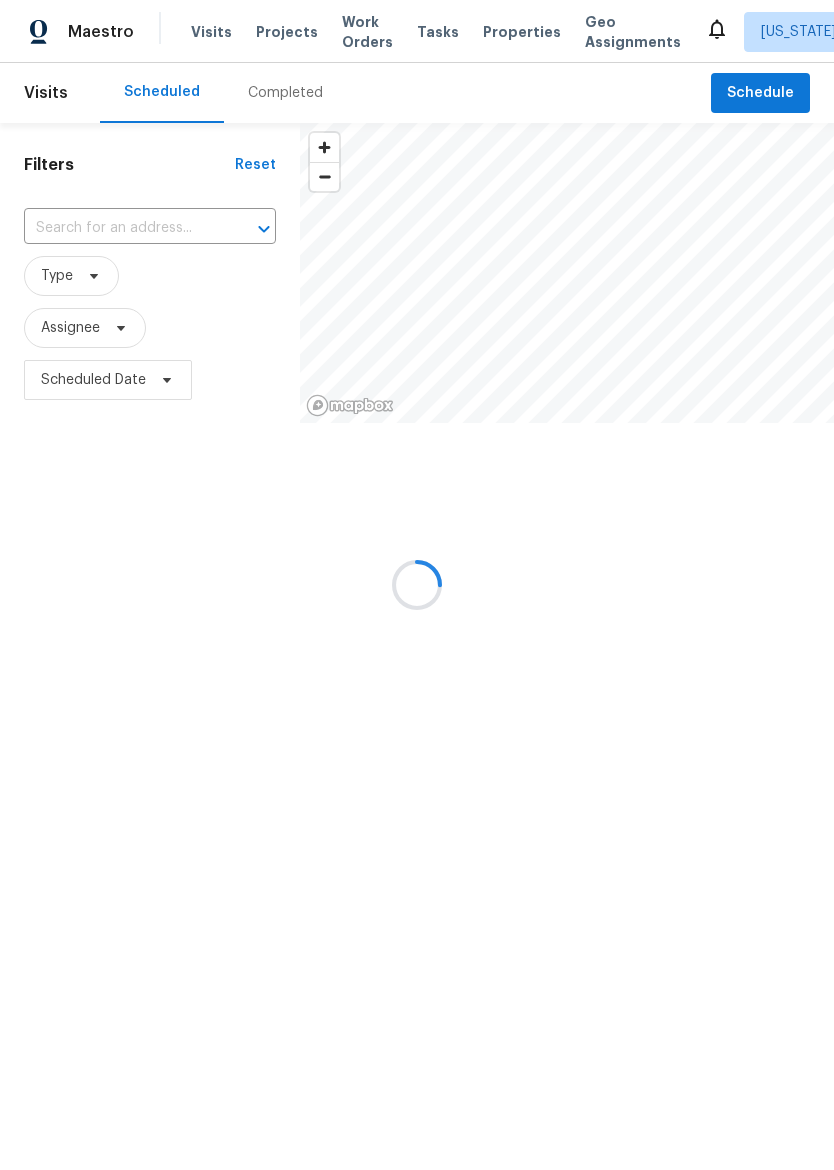 scroll, scrollTop: 0, scrollLeft: 0, axis: both 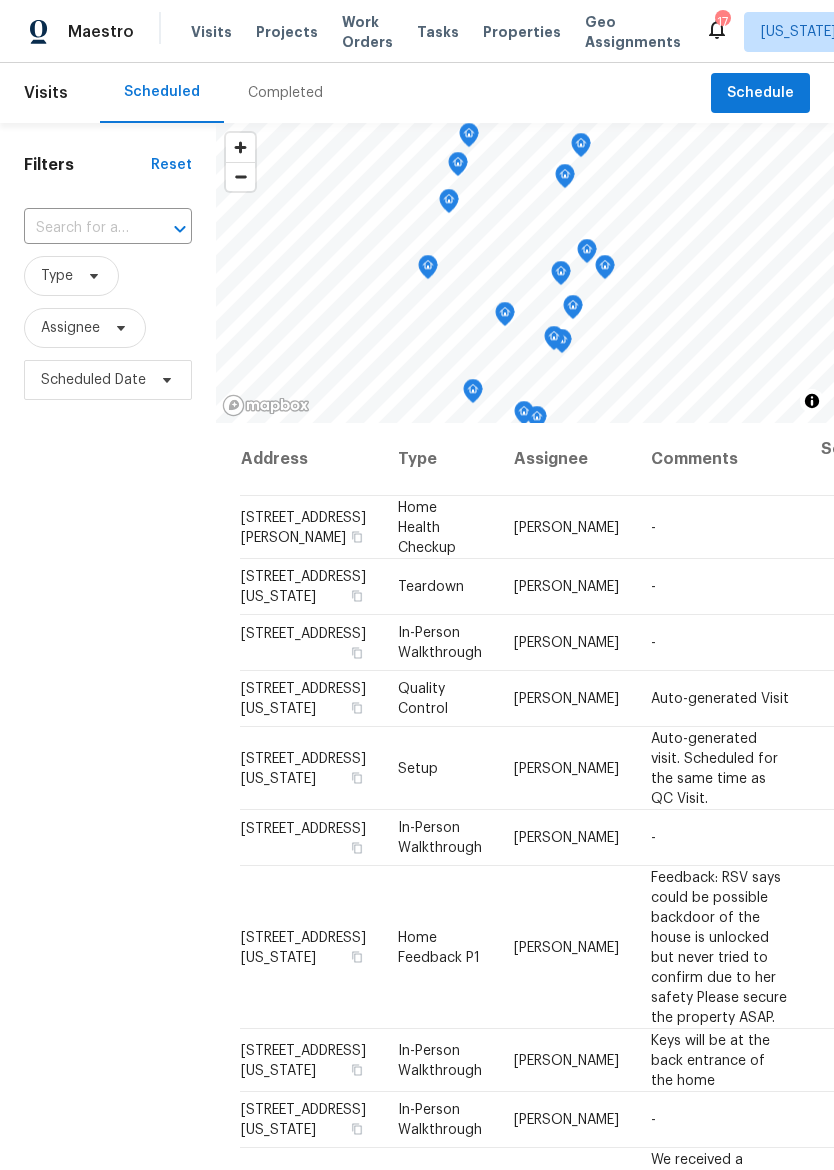 click at bounding box center [0, 0] 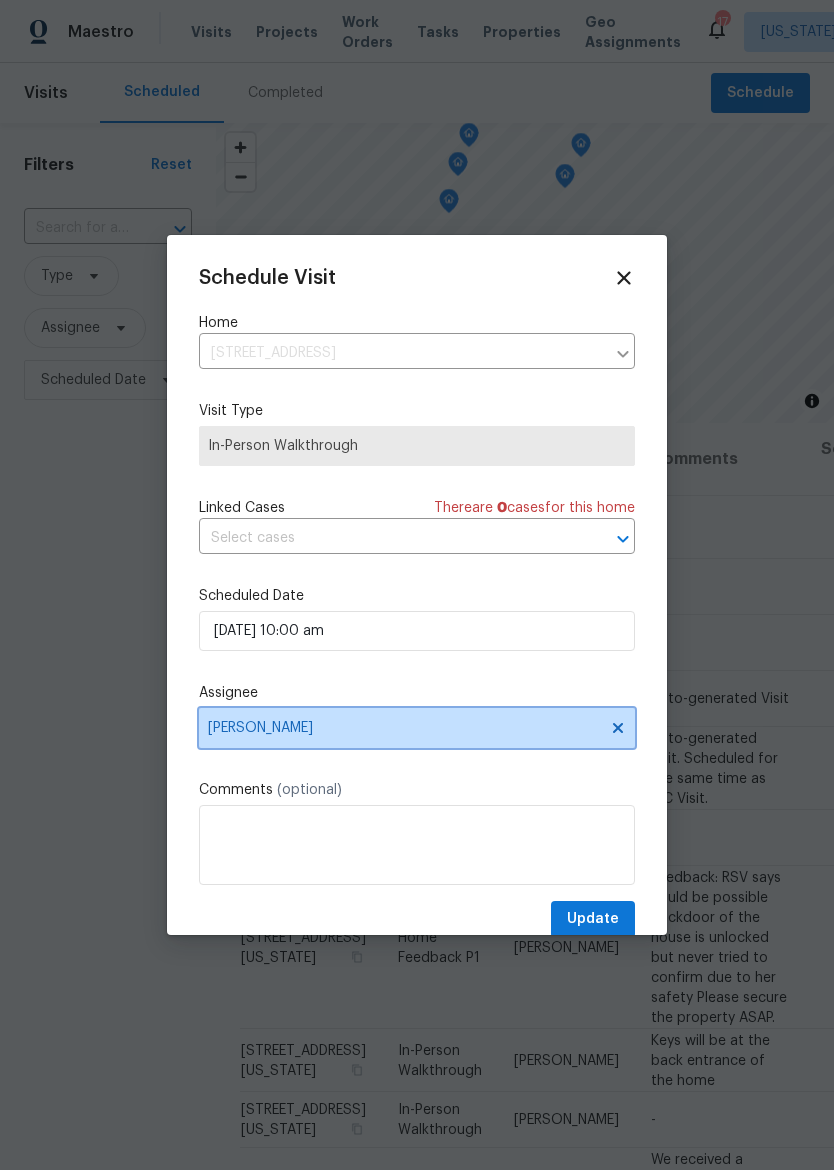 click on "[PERSON_NAME]" at bounding box center (404, 728) 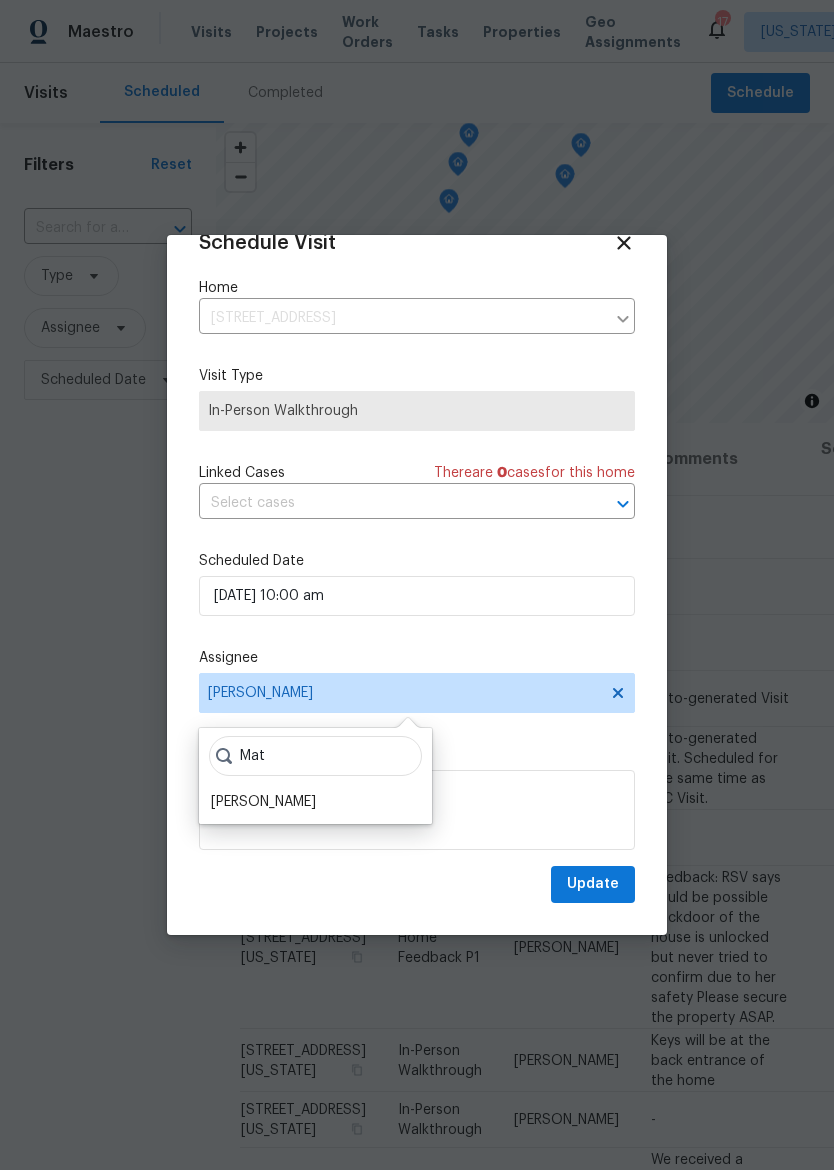 scroll, scrollTop: 39, scrollLeft: 0, axis: vertical 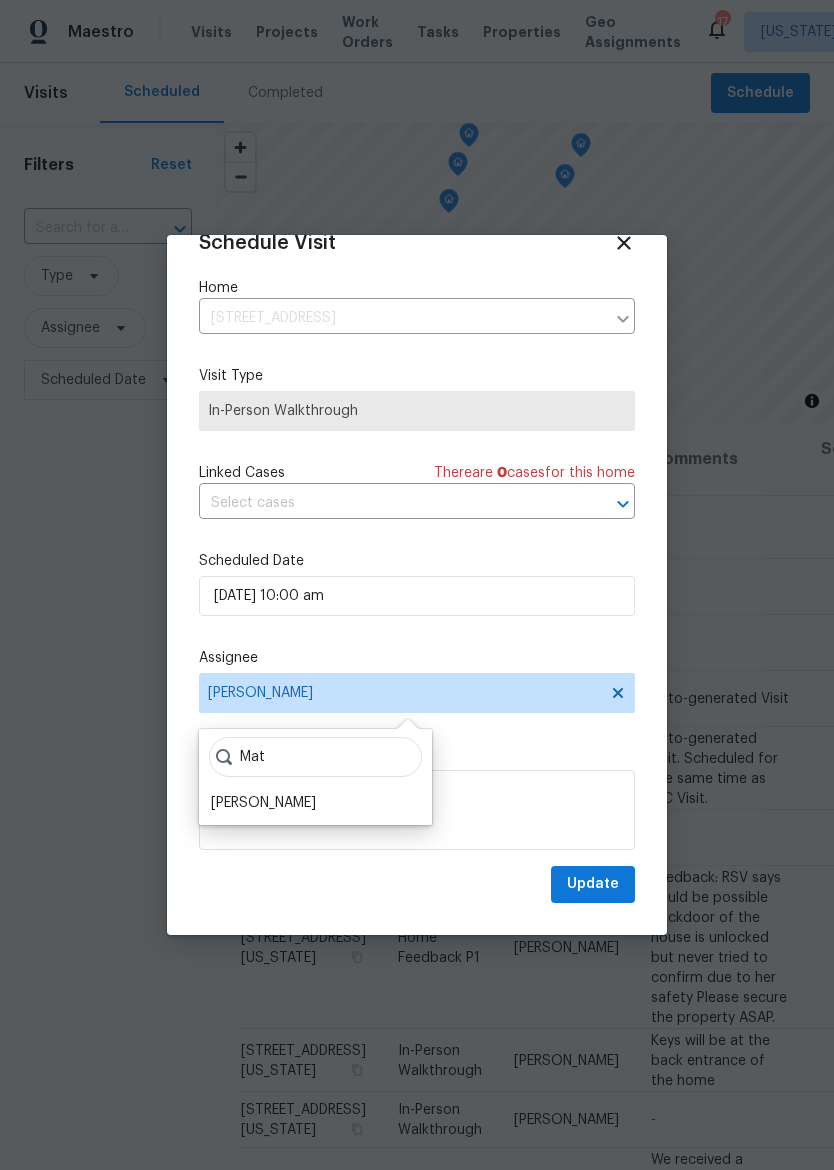 type on "Mat" 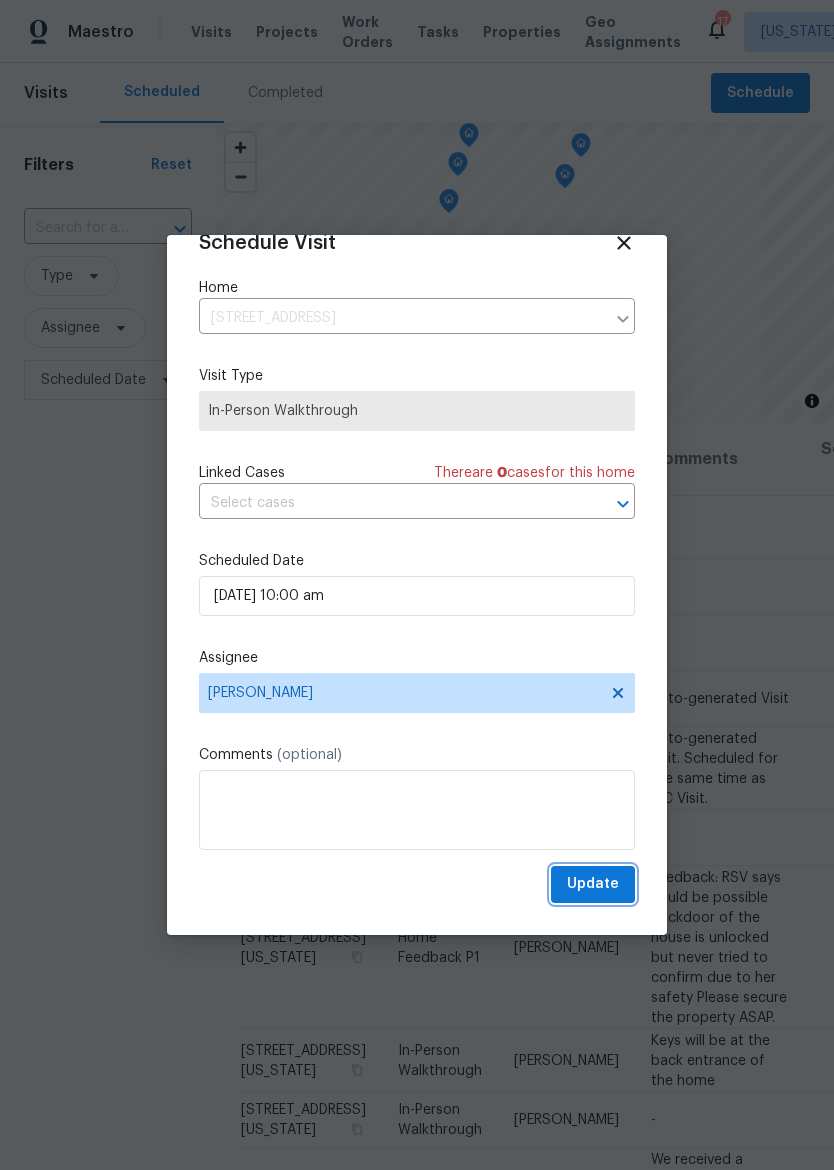 click on "Update" at bounding box center [593, 884] 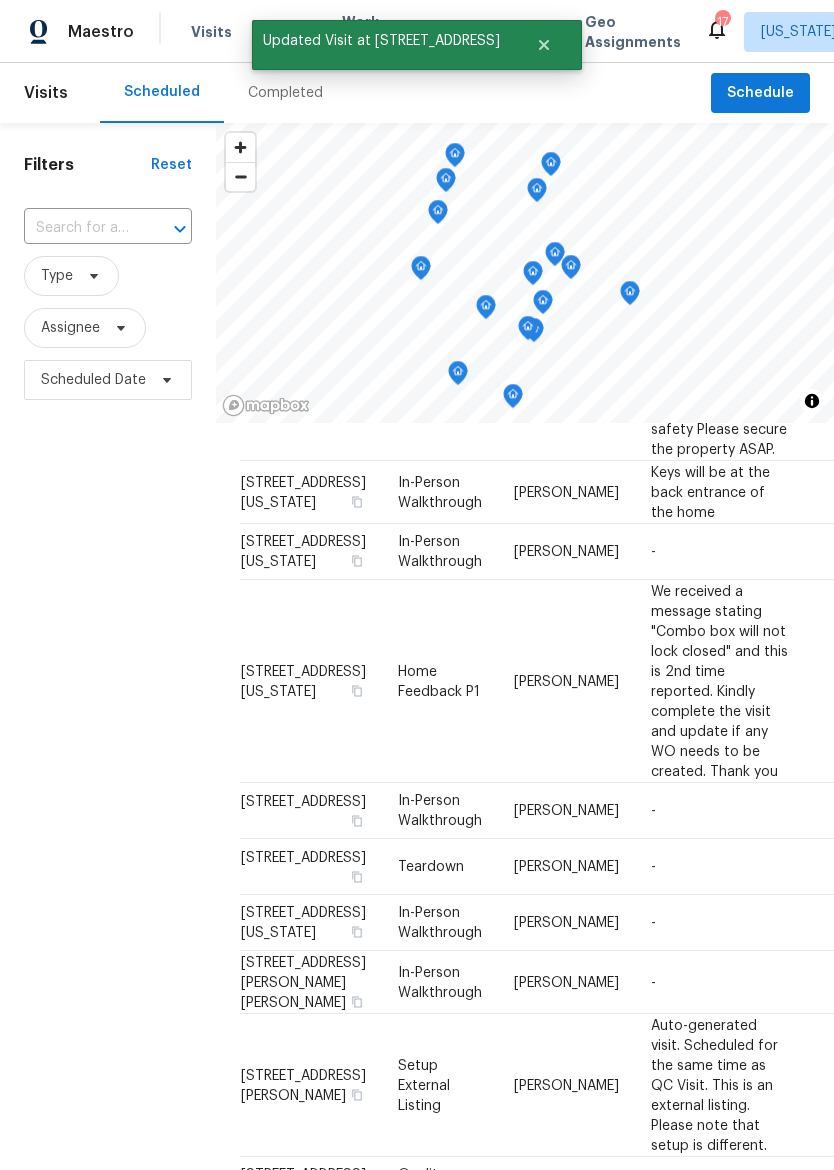 scroll, scrollTop: 511, scrollLeft: 0, axis: vertical 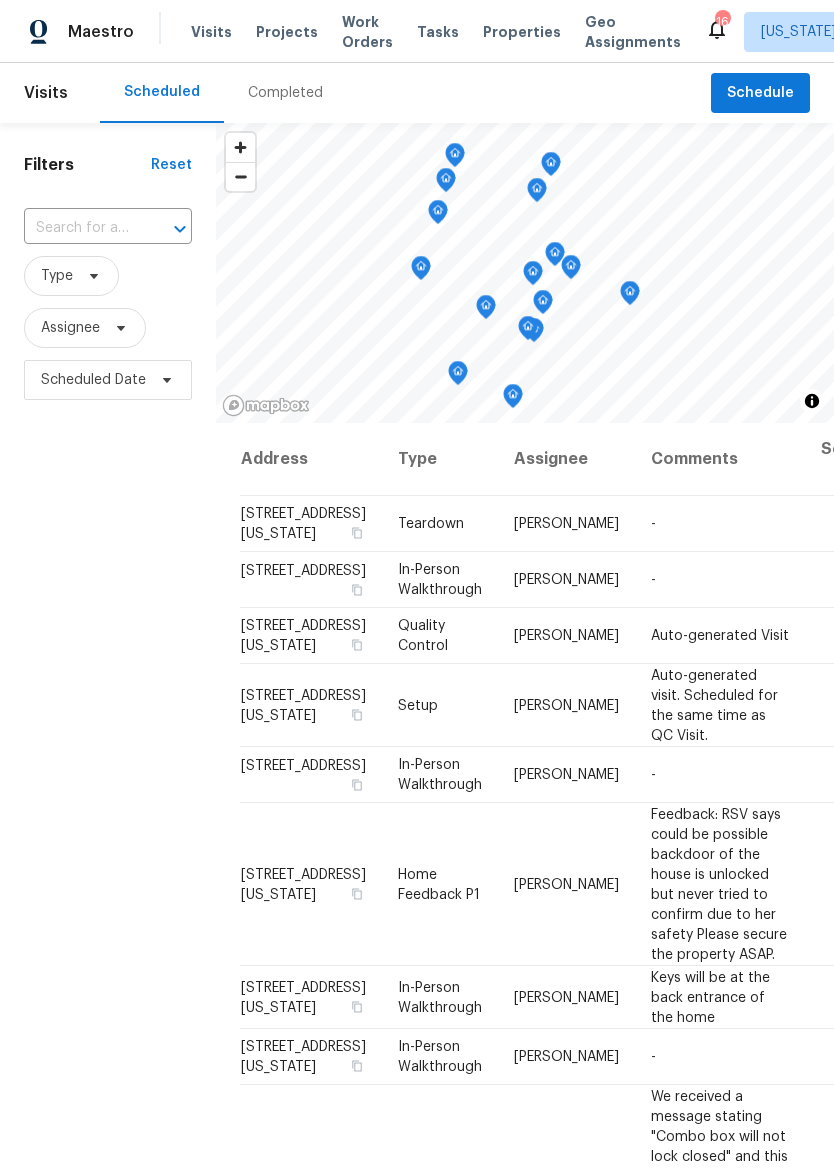 click on "Properties" at bounding box center [522, 32] 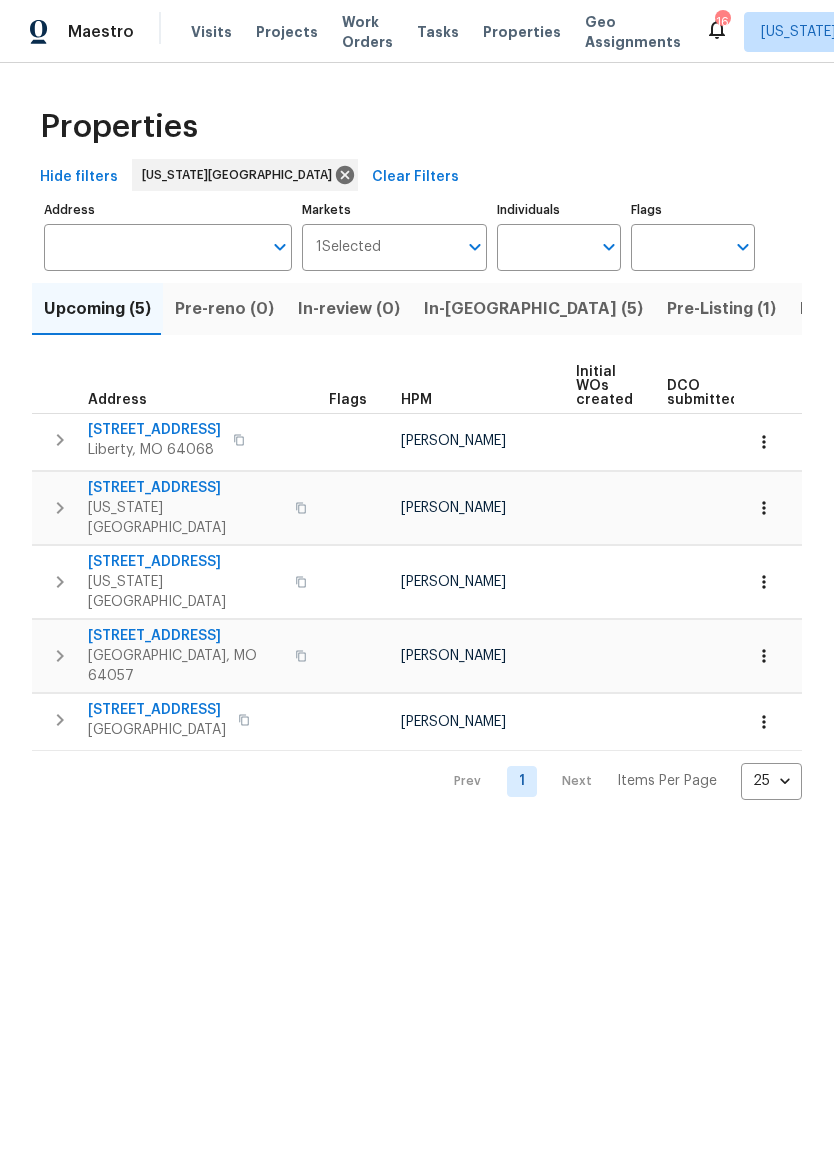 click on "In-reno (5)" at bounding box center [533, 309] 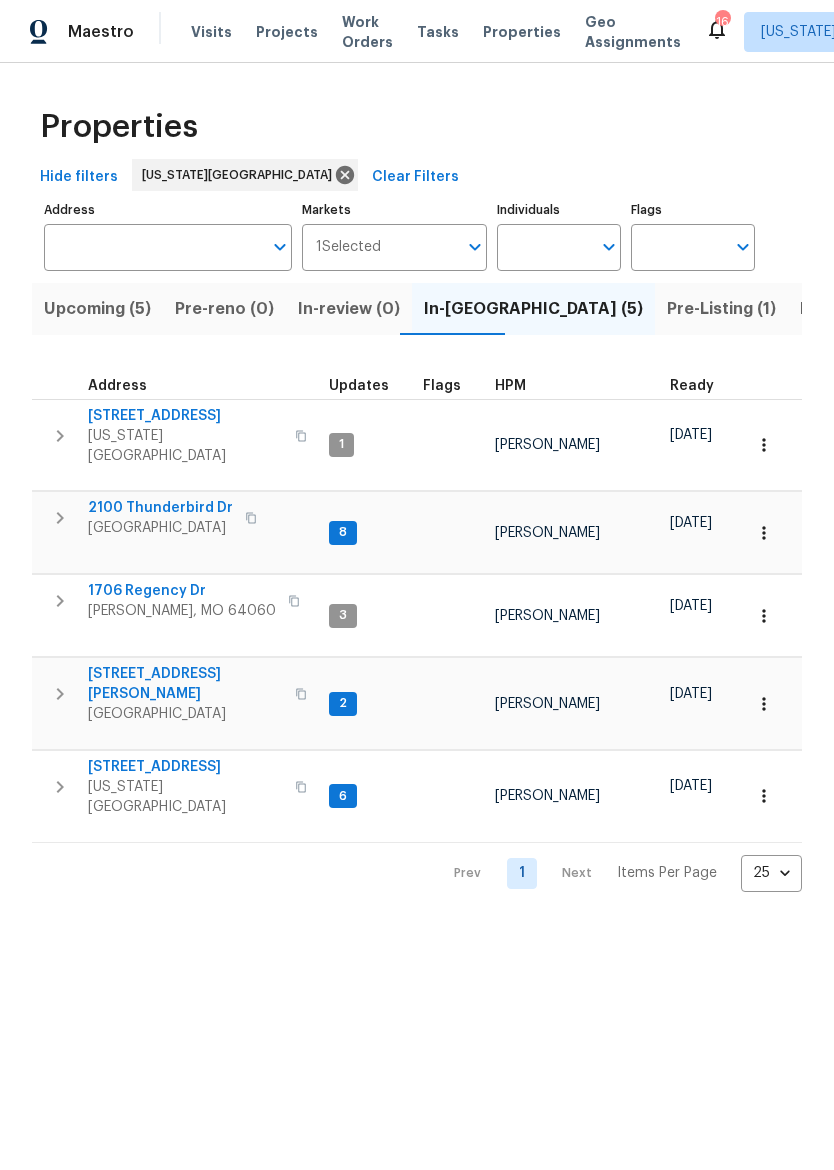 click on "2100 Thunderbird Dr" at bounding box center [160, 508] 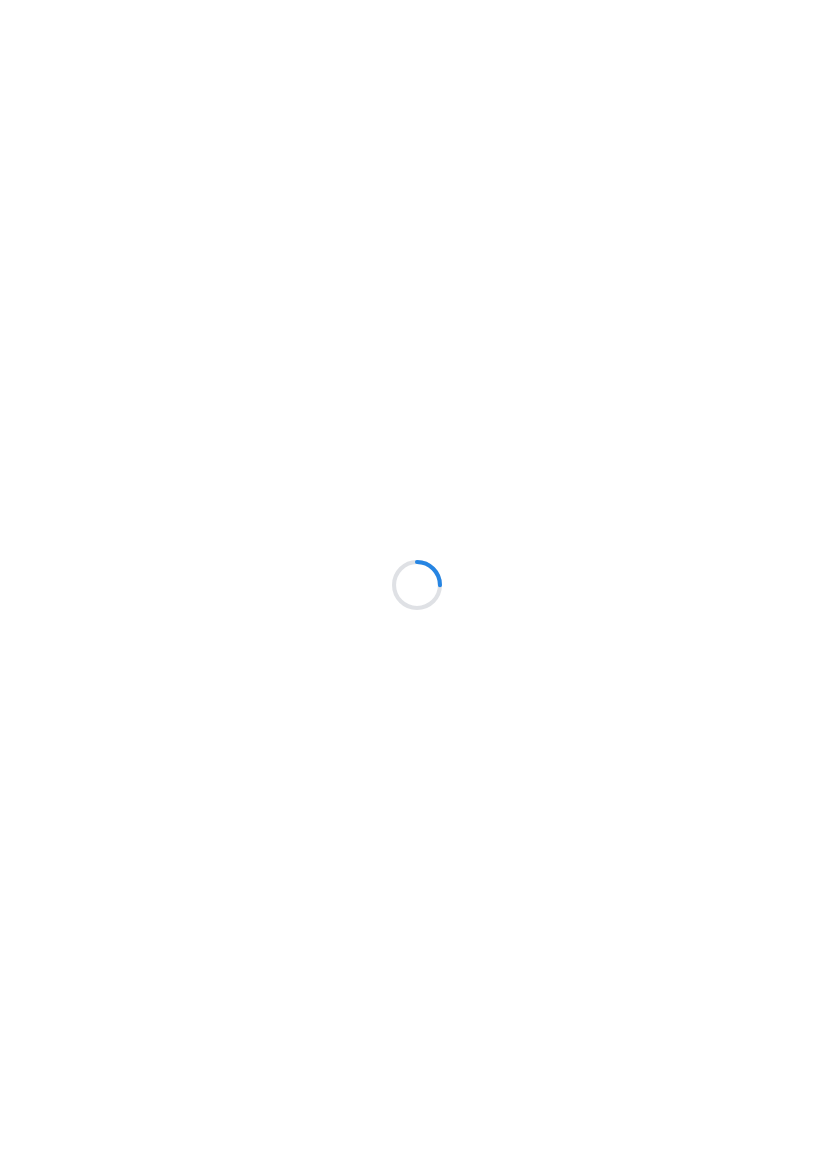 scroll, scrollTop: 0, scrollLeft: 0, axis: both 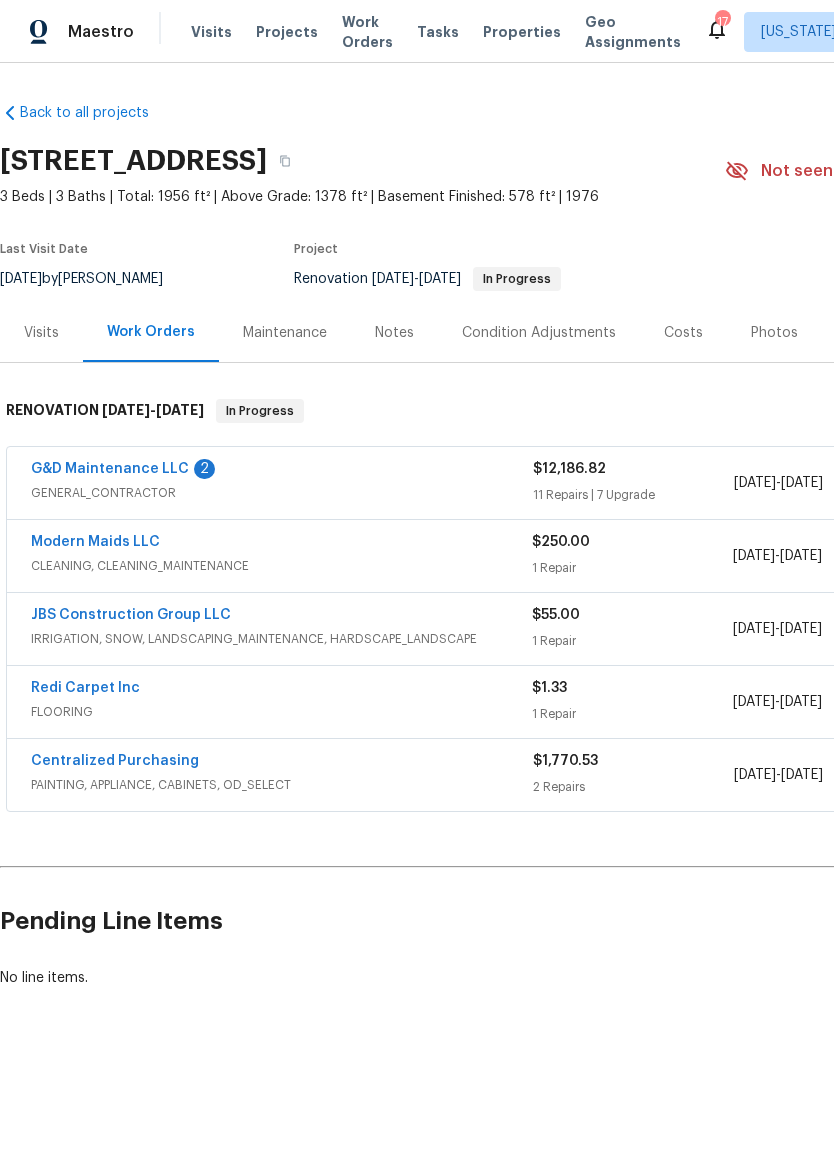 click on "G&D Maintenance LLC" at bounding box center [110, 469] 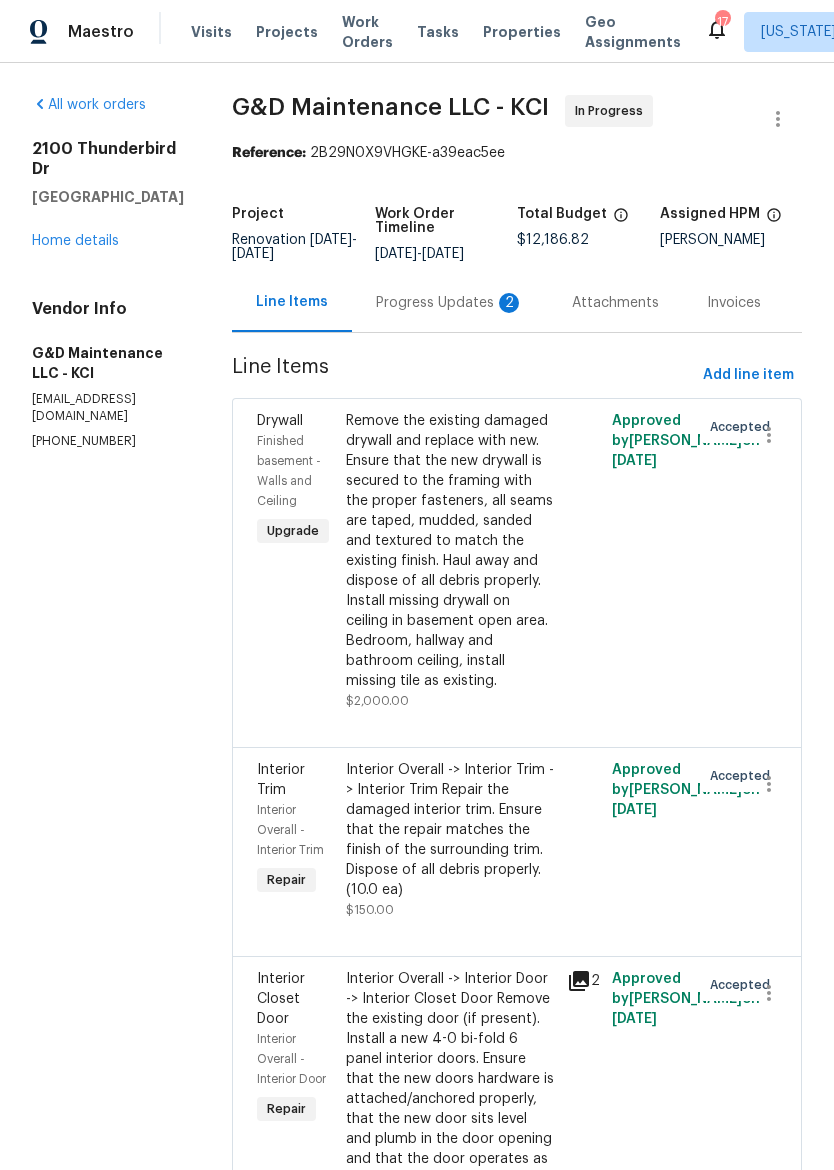click on "Progress Updates 2" at bounding box center [450, 302] 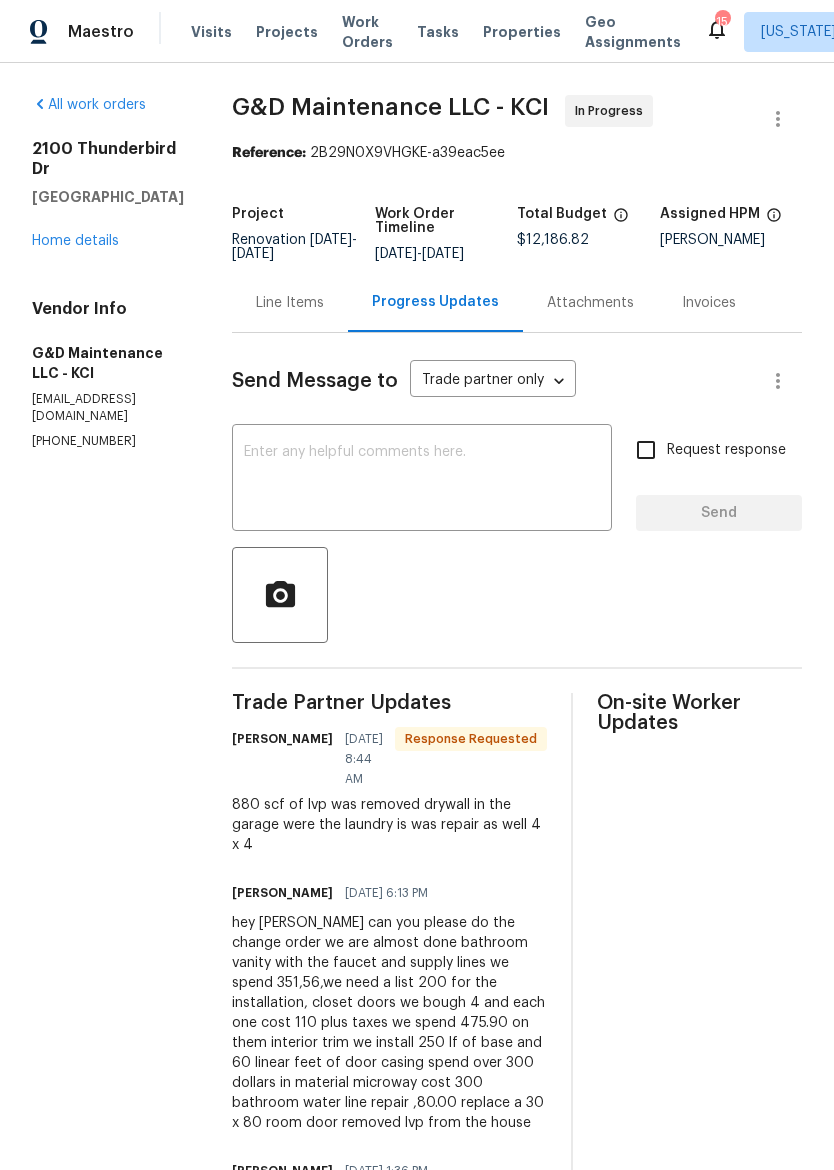click on "Line Items" at bounding box center (290, 303) 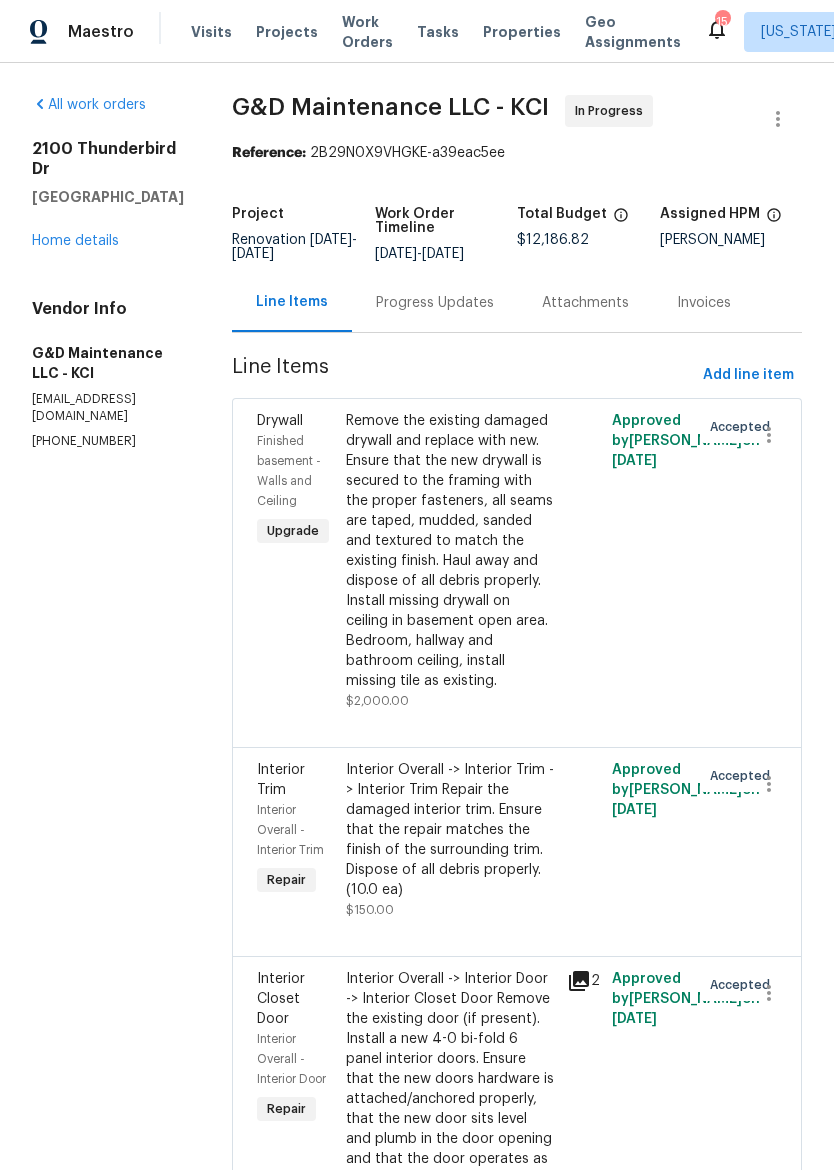 scroll, scrollTop: 0, scrollLeft: 0, axis: both 